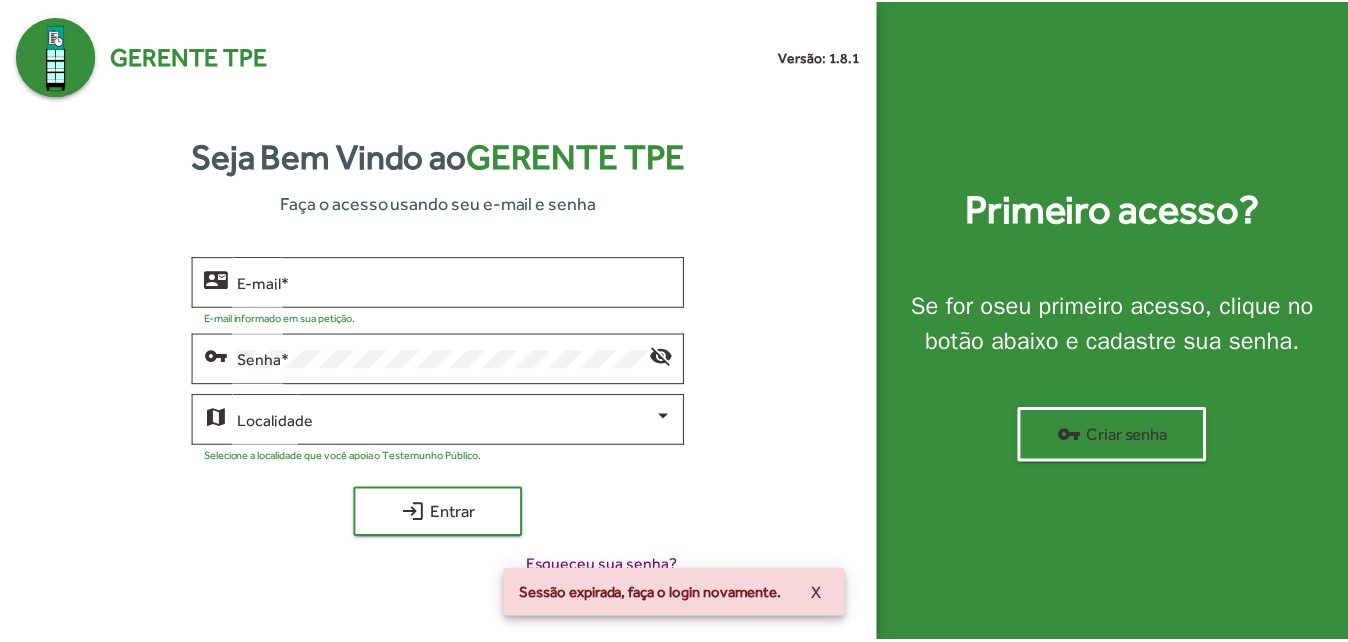 scroll, scrollTop: 0, scrollLeft: 0, axis: both 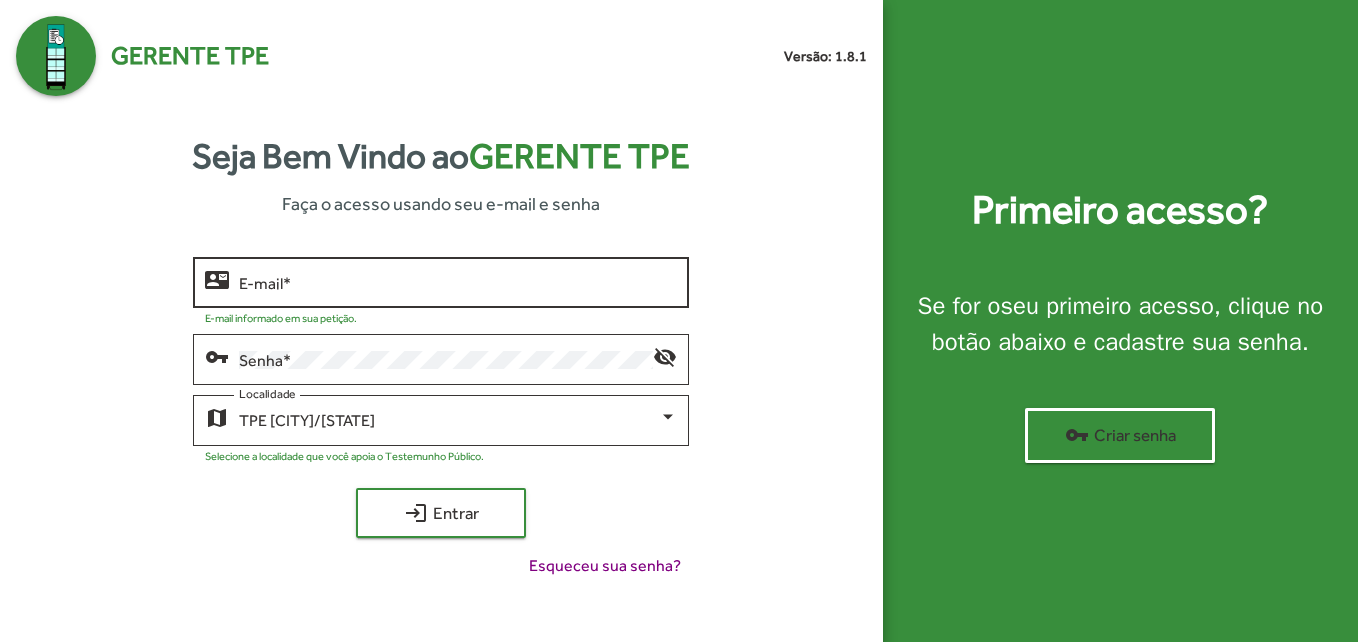 click on "E-mail   *" at bounding box center [458, 283] 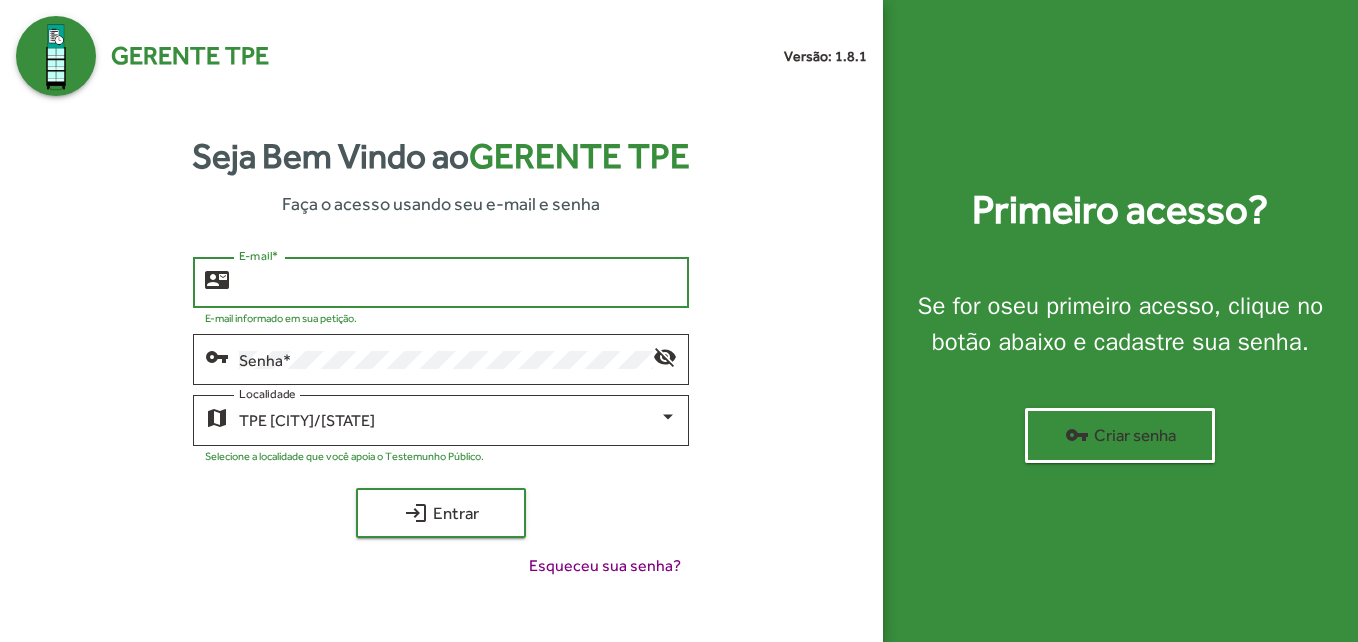 type on "**********" 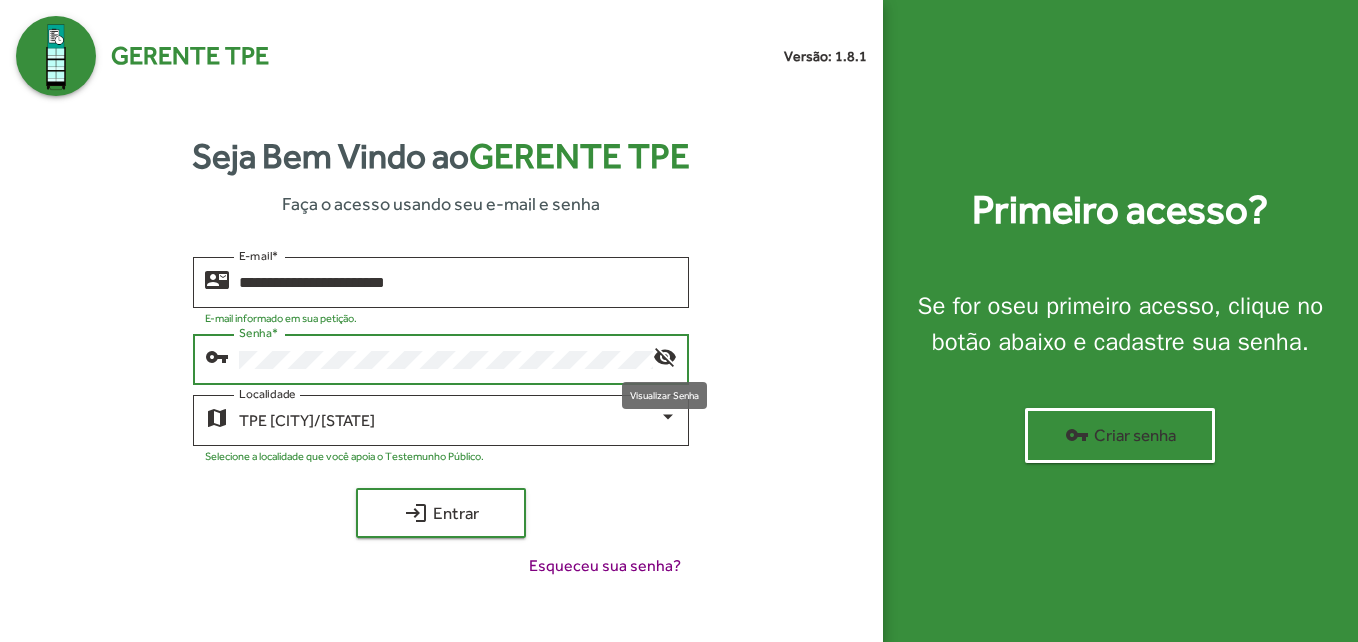 click on "visibility_off" 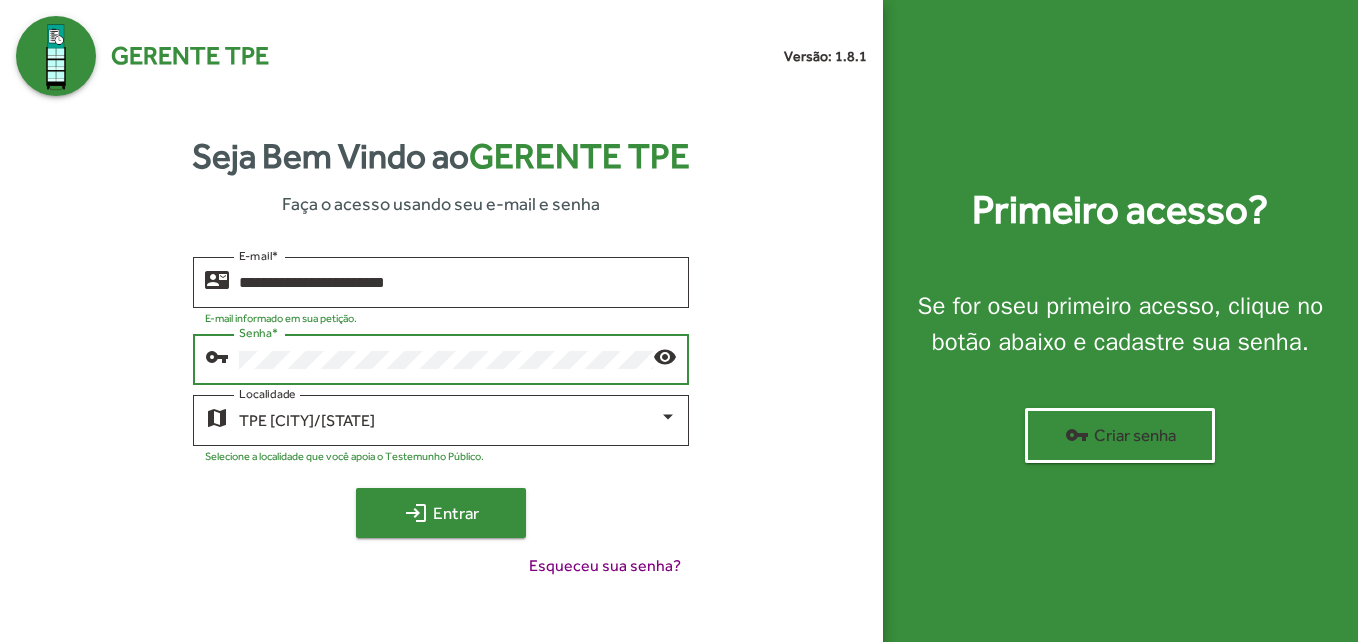 click on "login  Entrar" 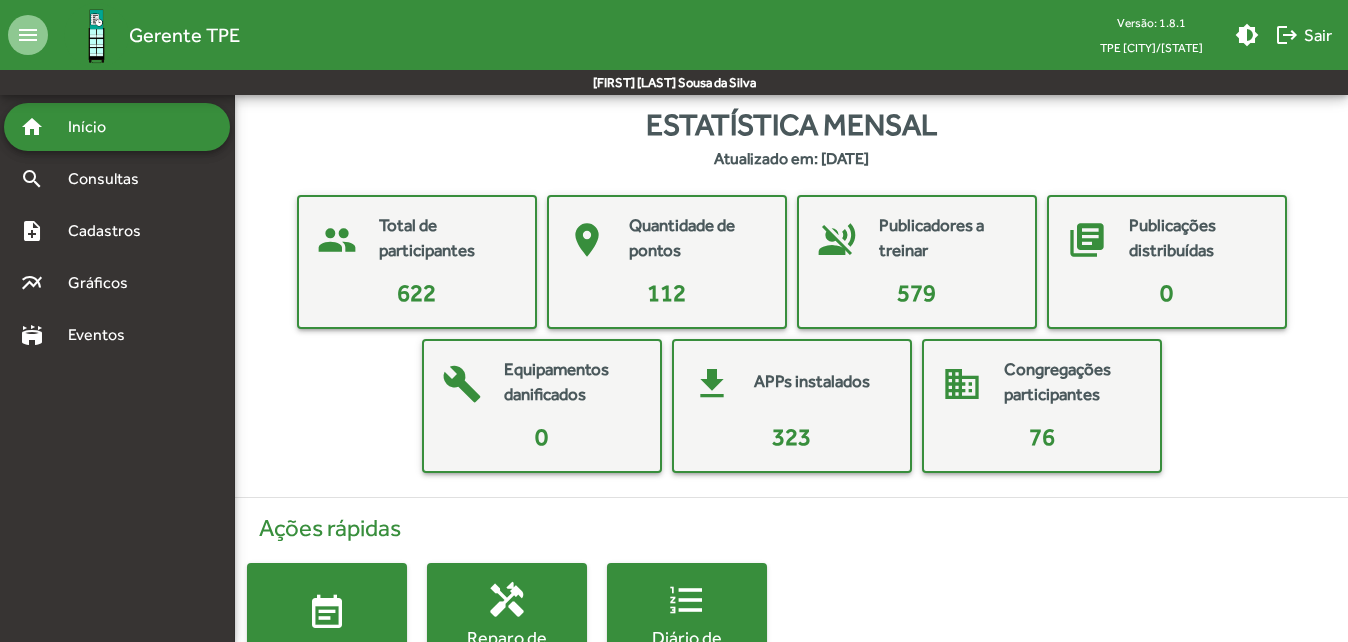 scroll, scrollTop: 0, scrollLeft: 0, axis: both 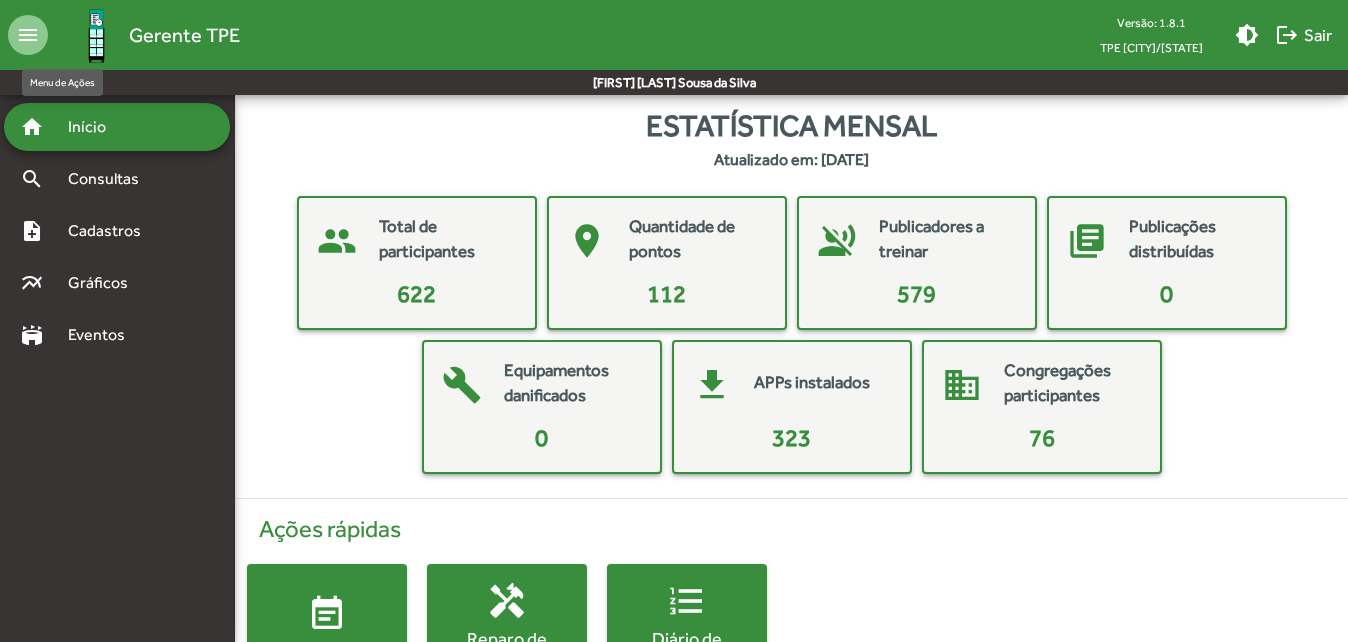 click on "menu" 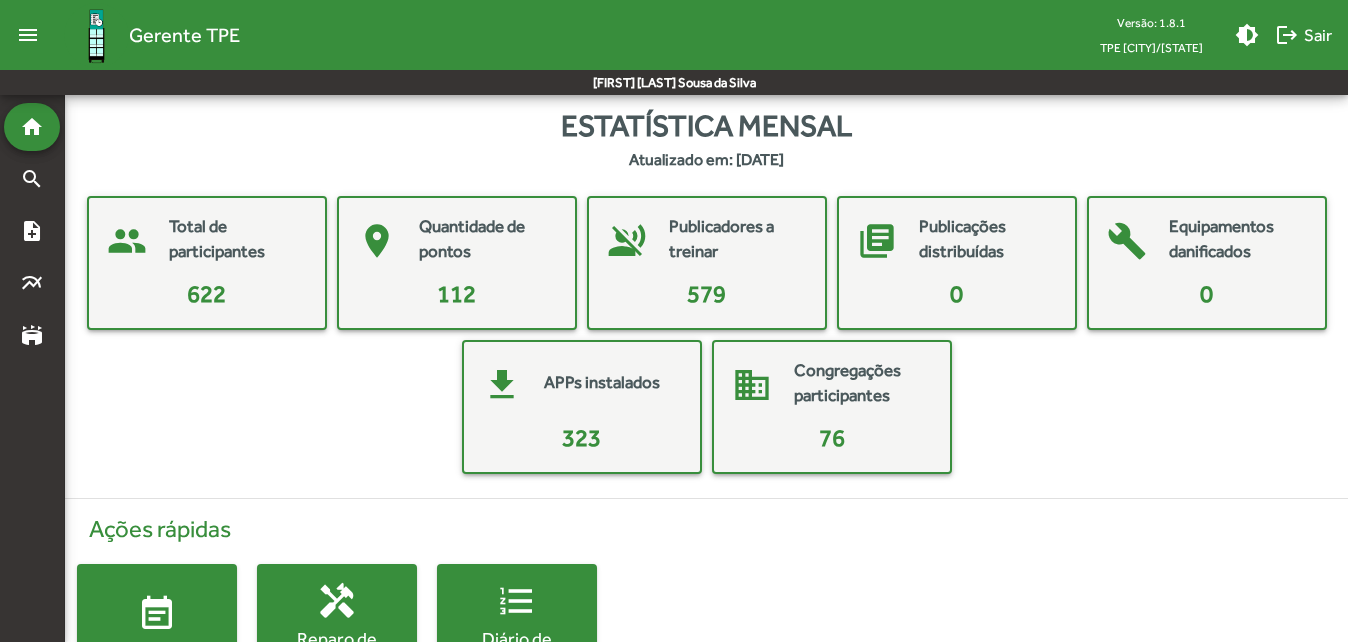 click on "menu" 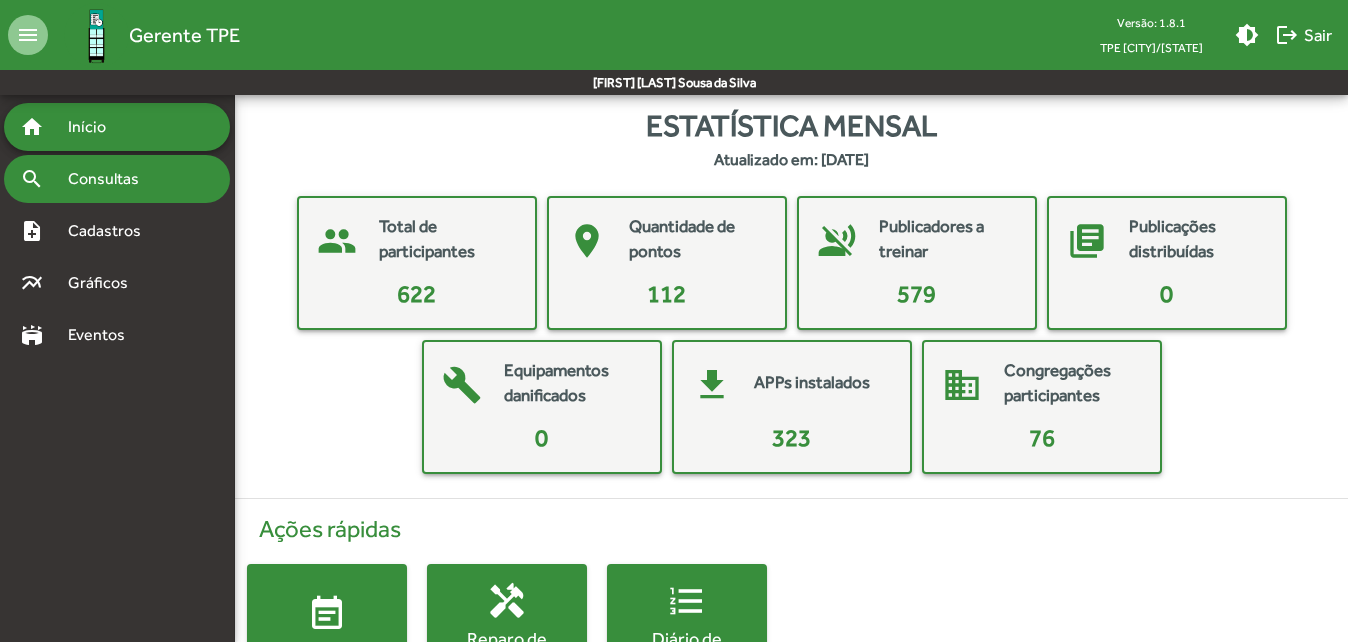 click on "Consultas" at bounding box center [110, 179] 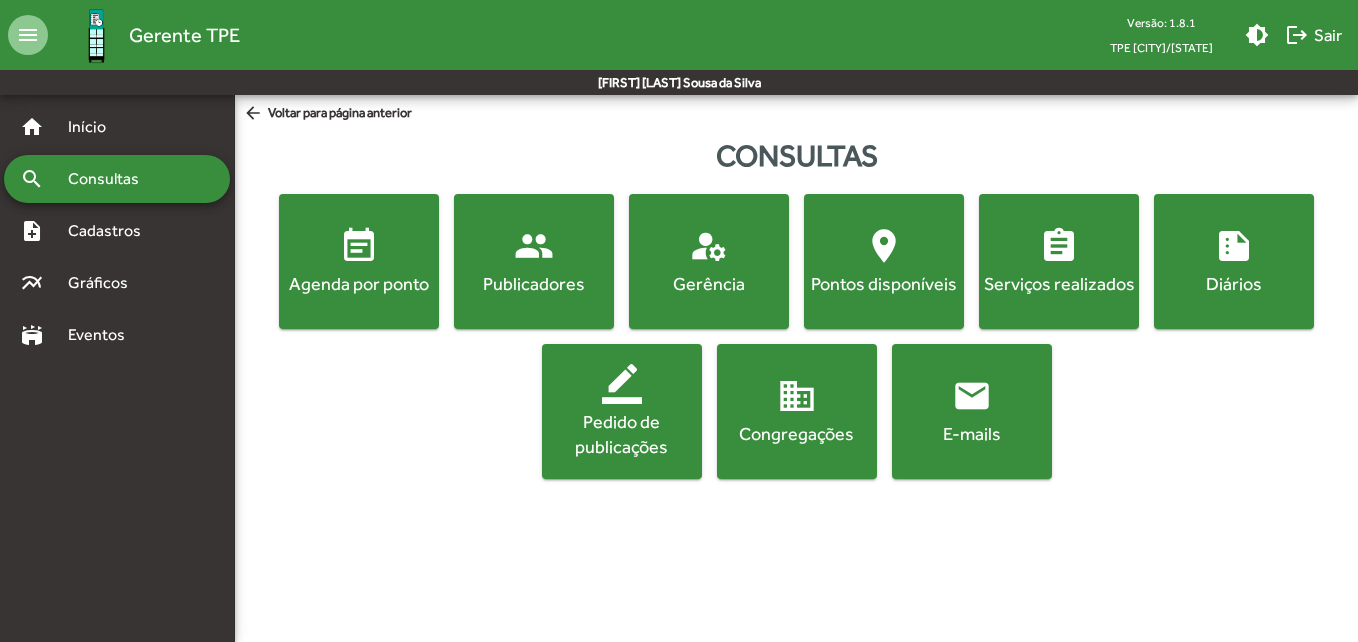 click on "search Consultas" at bounding box center (117, 179) 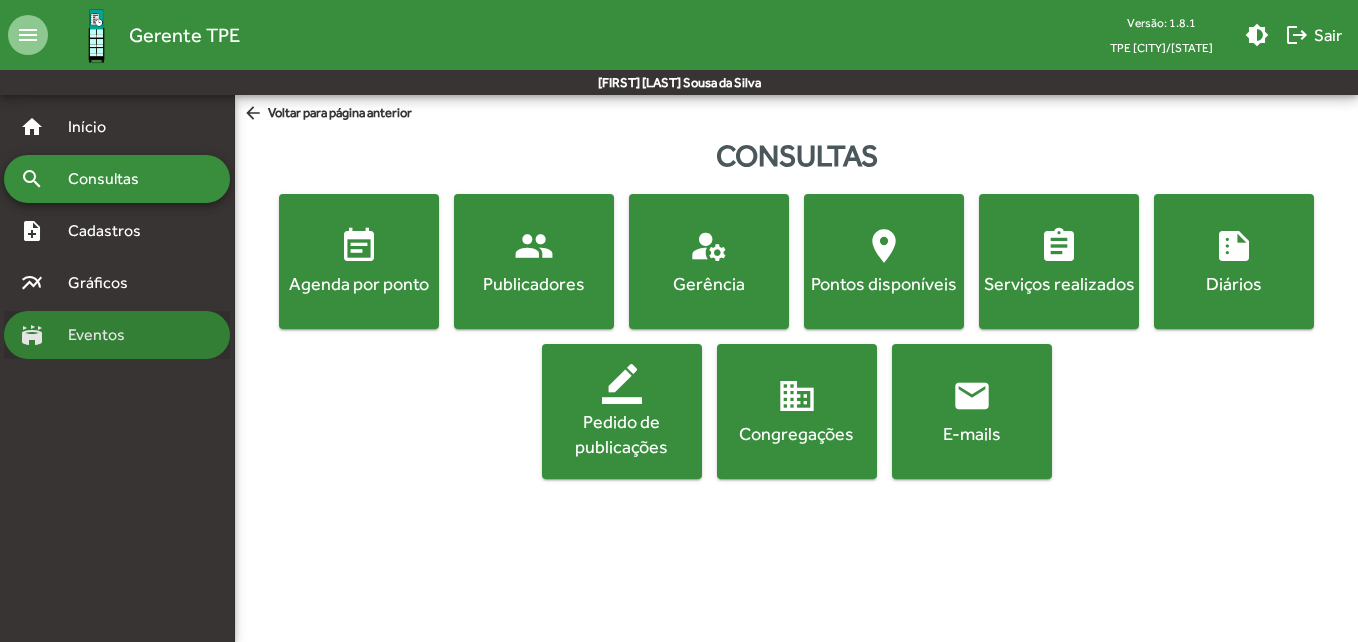 click on "Eventos" at bounding box center [104, 335] 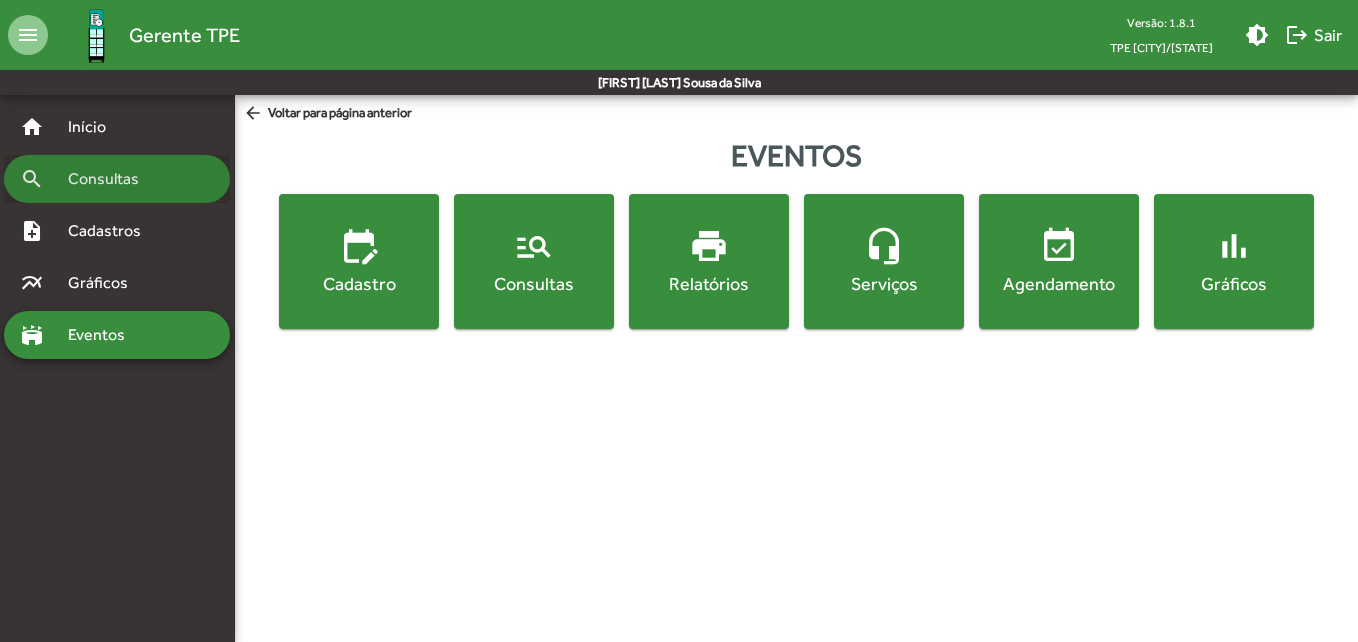 click on "Consultas" at bounding box center [110, 179] 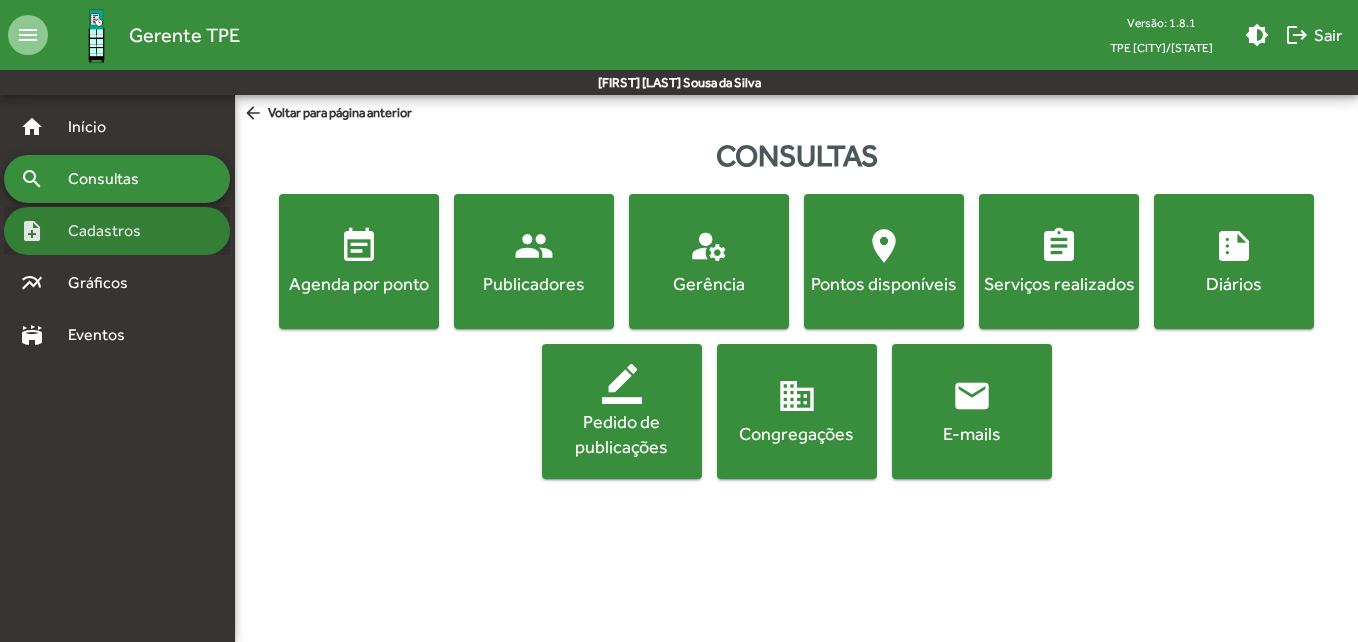 click on "note_add Cadastros" at bounding box center (117, 231) 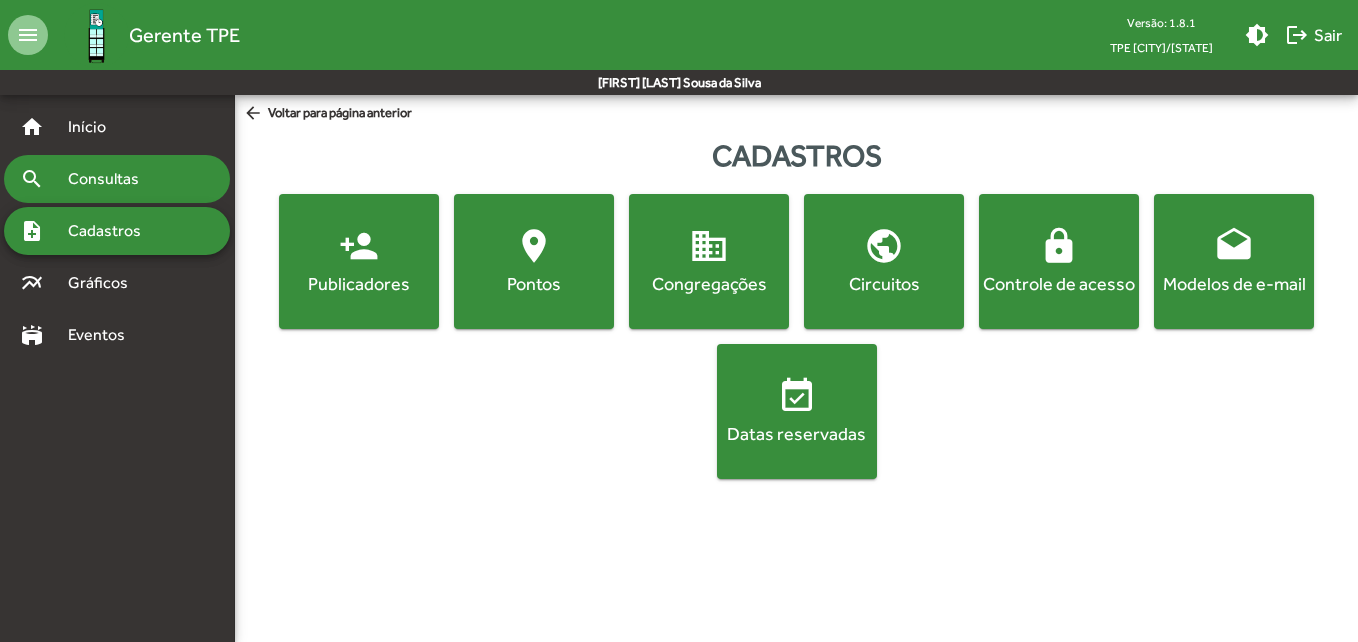 click on "Consultas" at bounding box center (110, 179) 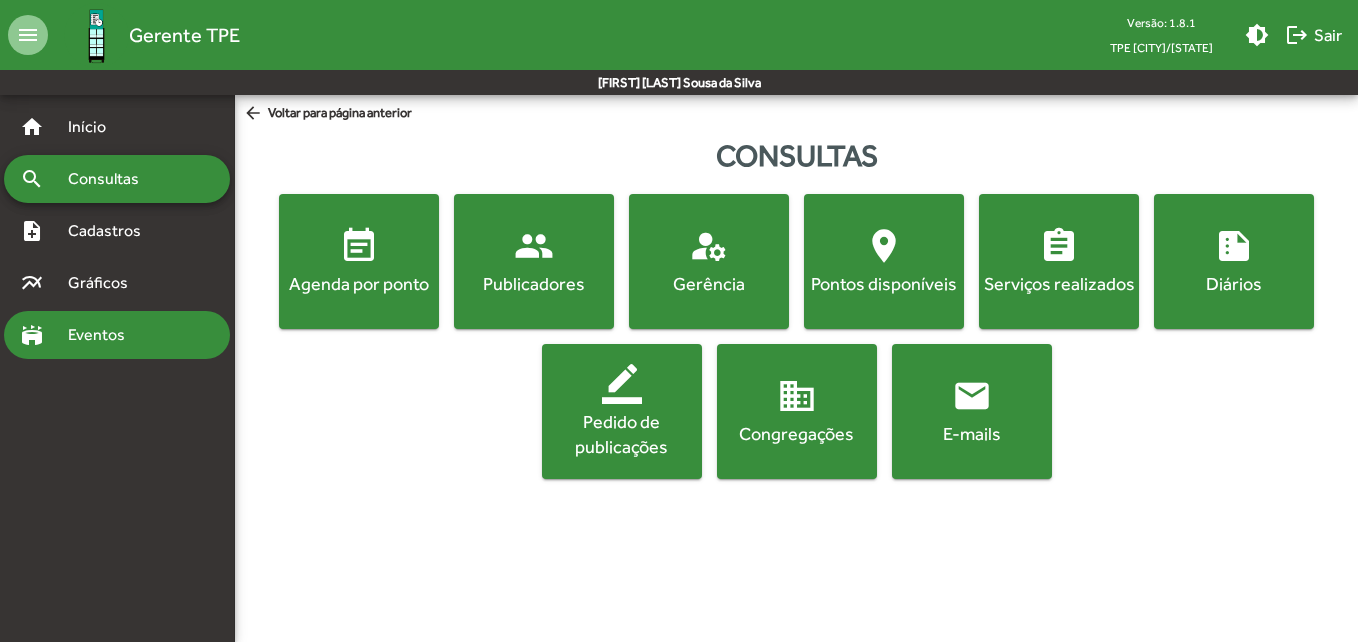 click on "Eventos" at bounding box center (104, 335) 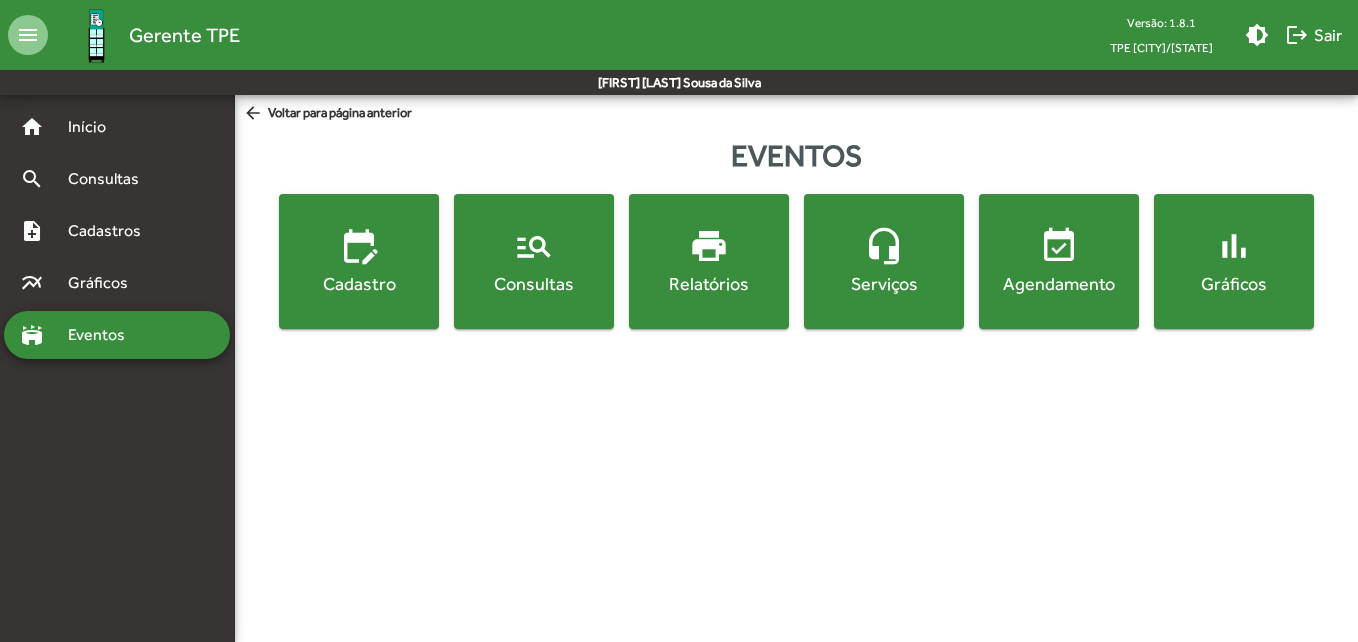 click on "Consultas" 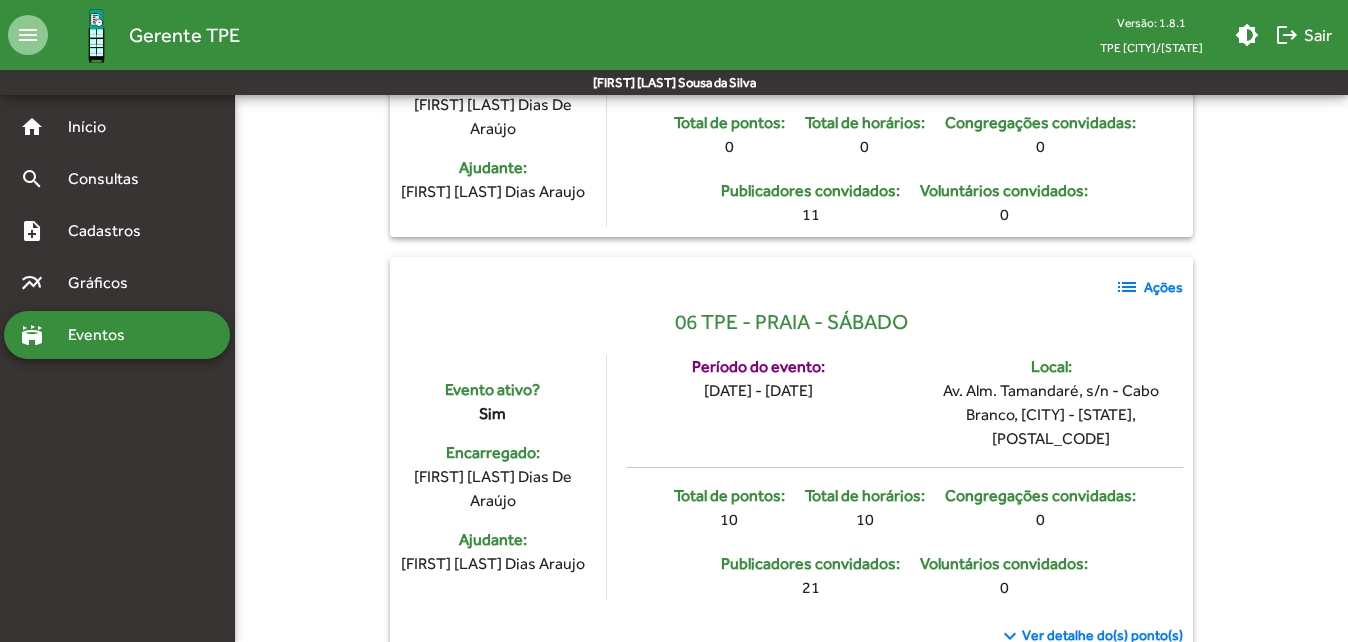 scroll, scrollTop: 4320, scrollLeft: 0, axis: vertical 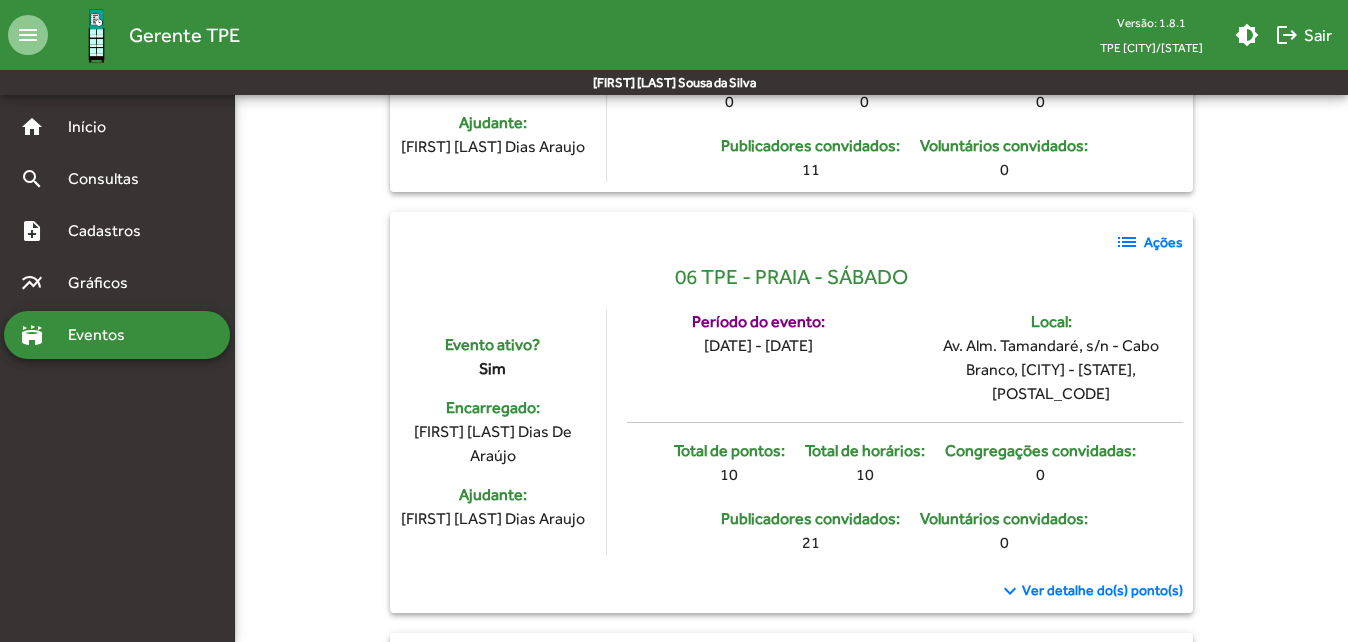 click on "list" 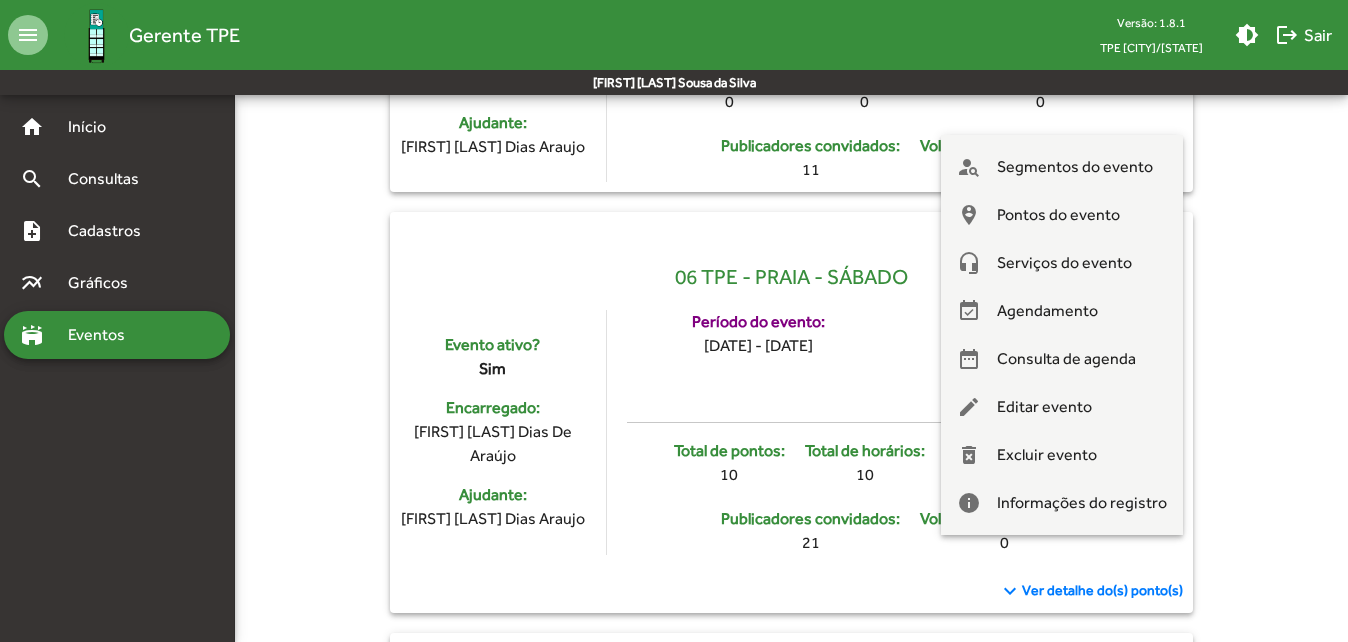 click at bounding box center (674, 321) 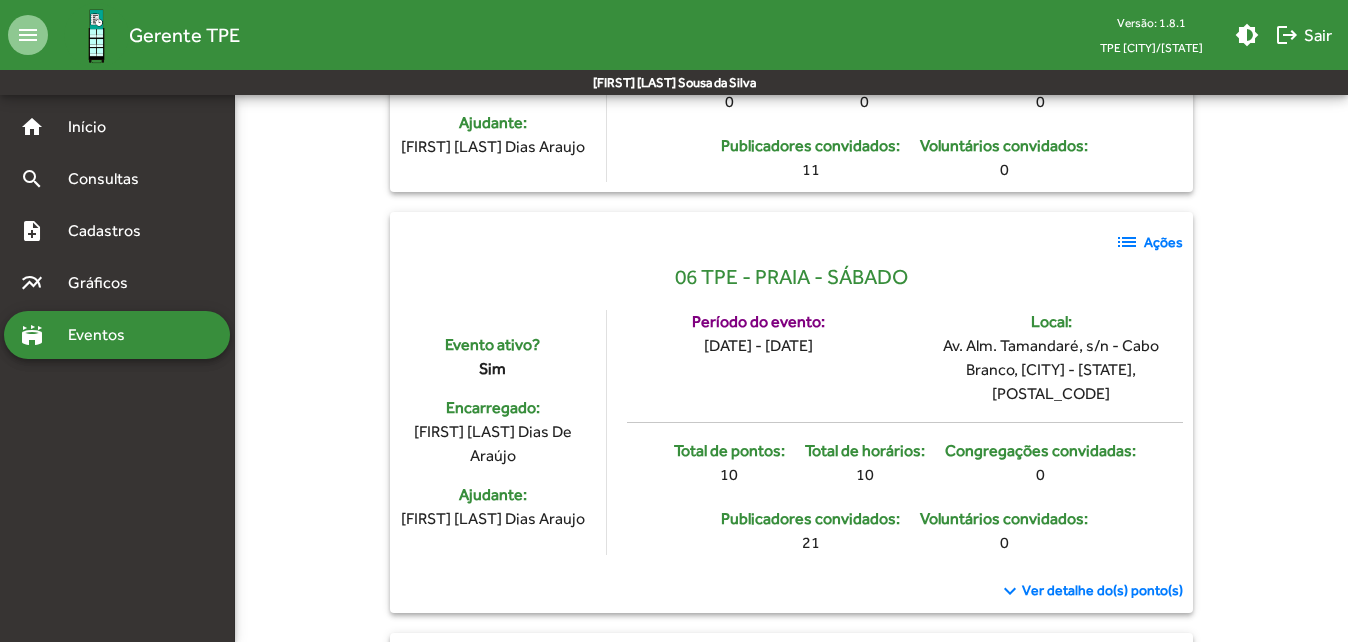 click on "Ver detalhe do(s) ponto(s)" 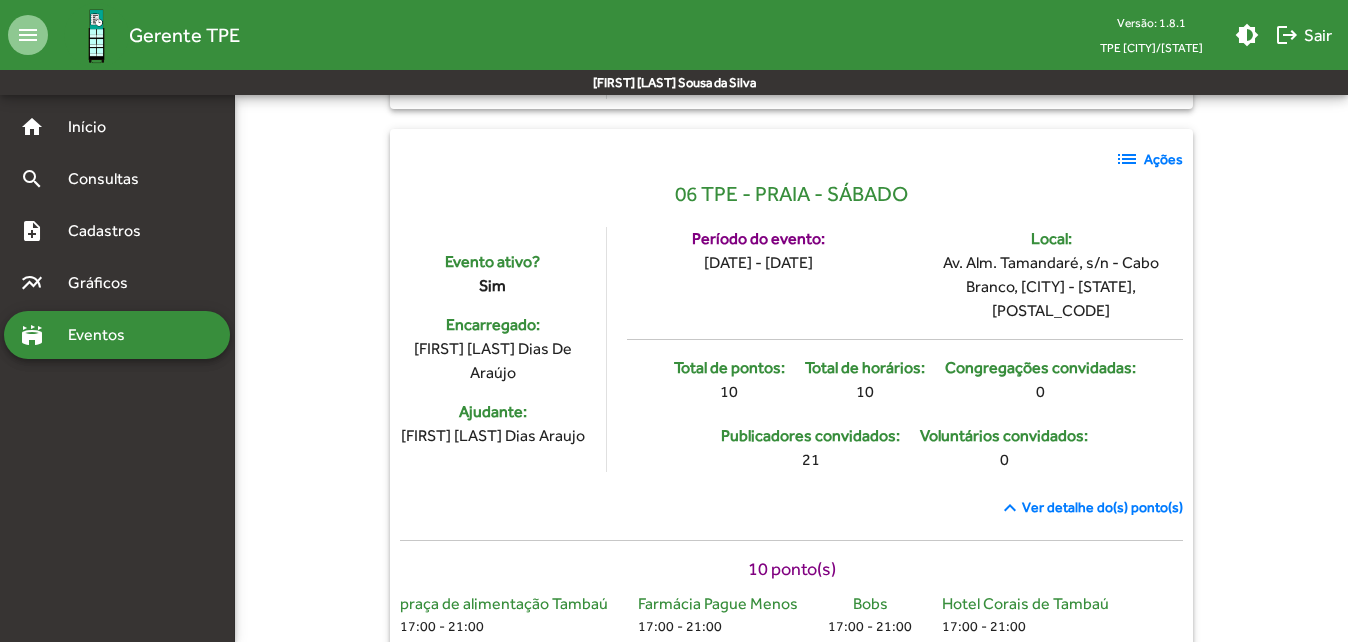 scroll, scrollTop: 4320, scrollLeft: 0, axis: vertical 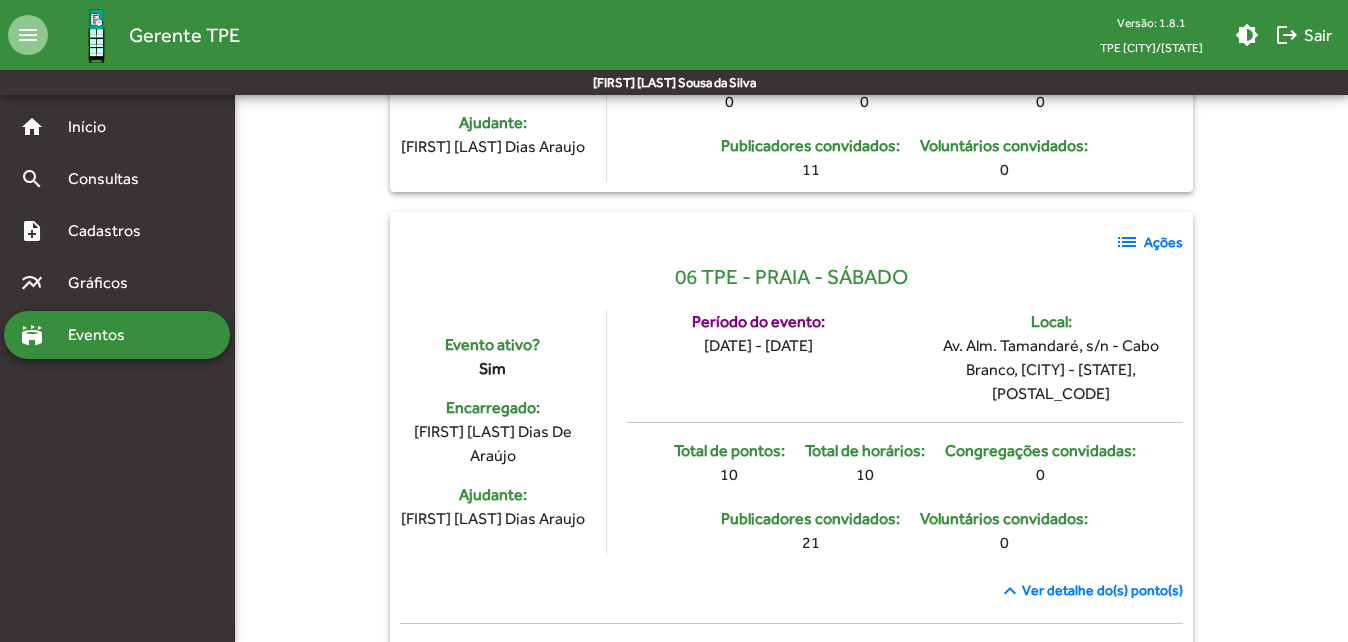 click on "list" 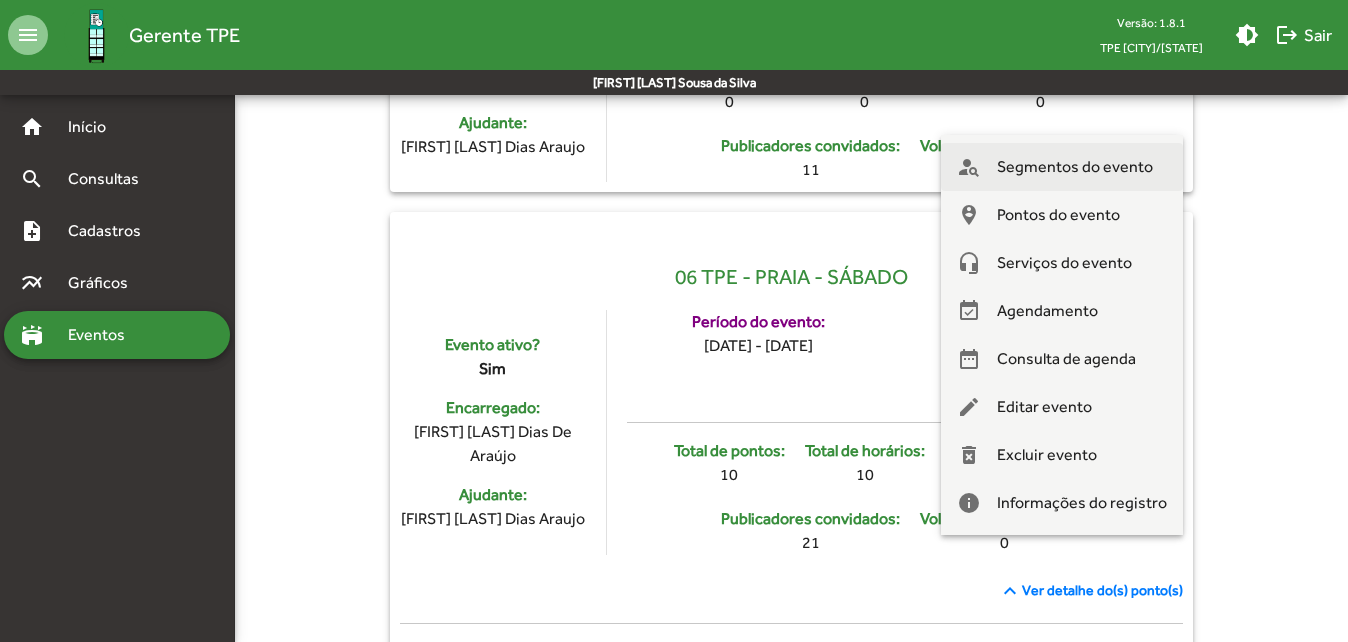 click on "Segmentos do evento" at bounding box center [1075, 167] 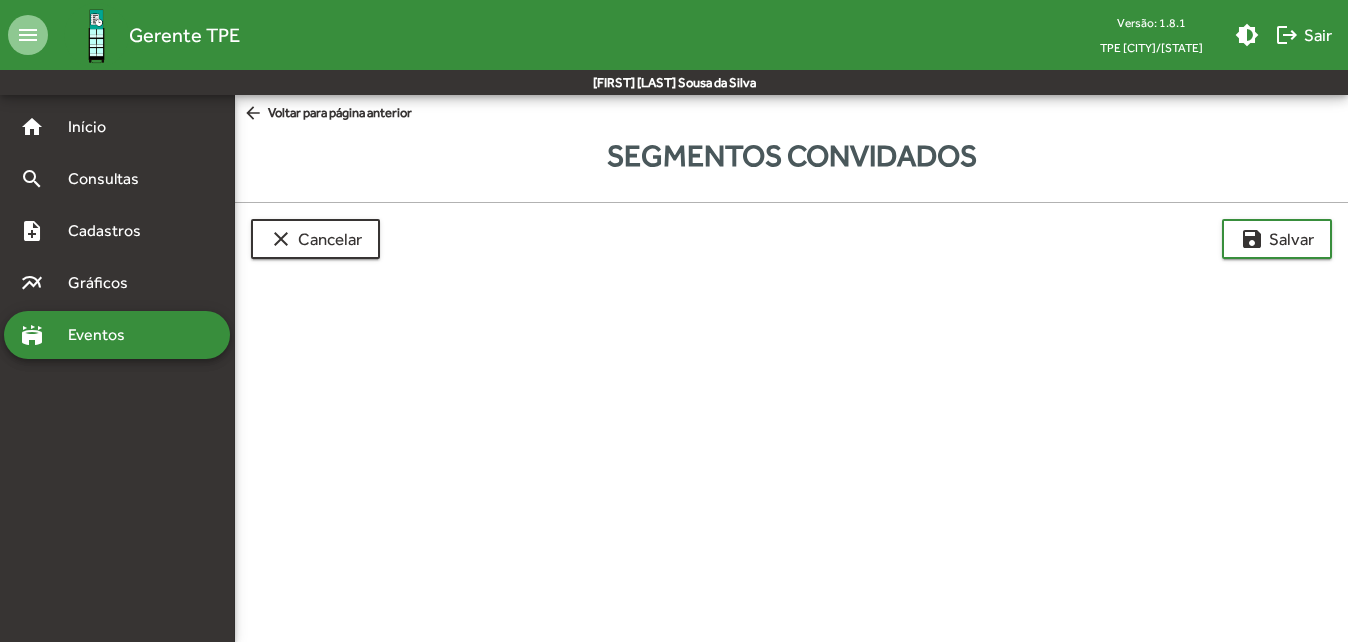 scroll, scrollTop: 0, scrollLeft: 0, axis: both 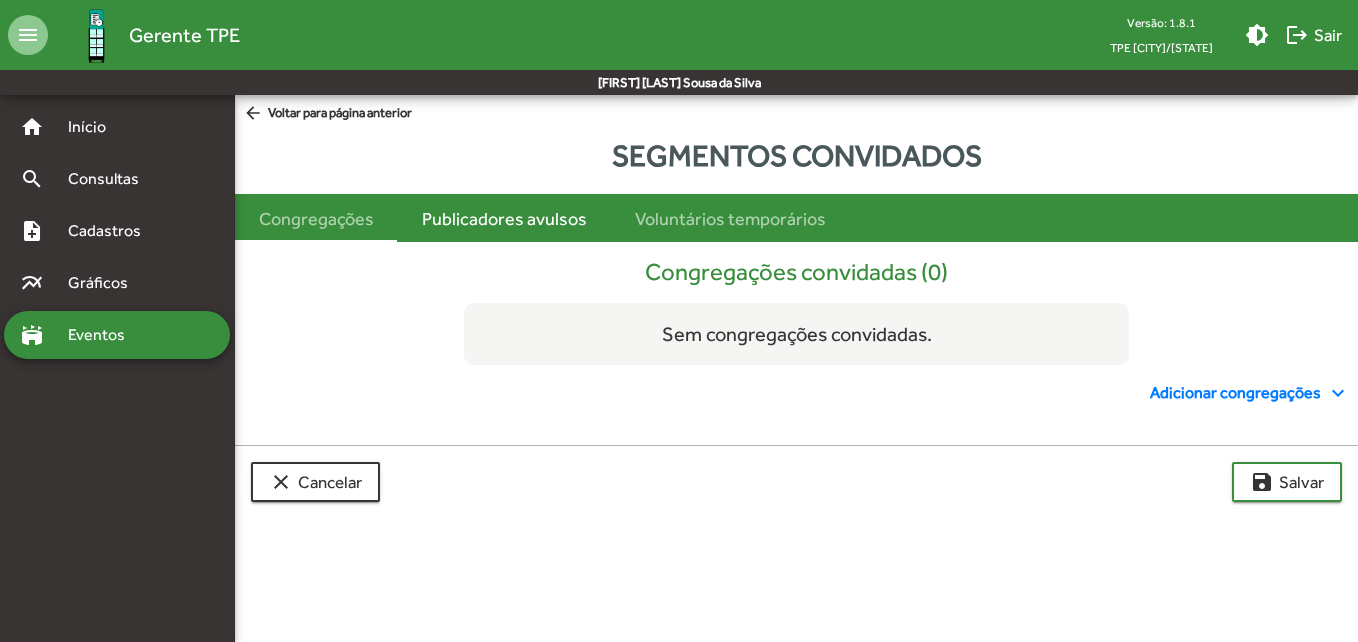 click on "Publicadores avulsos" at bounding box center [504, 218] 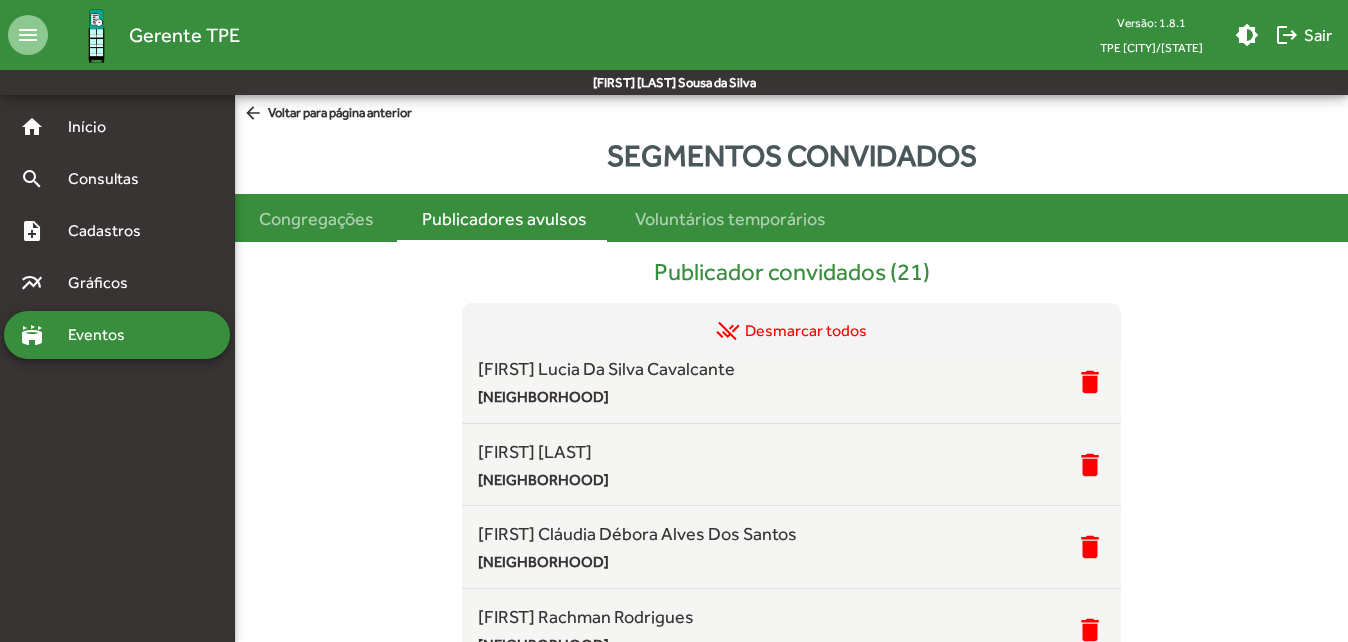 scroll, scrollTop: 1437, scrollLeft: 0, axis: vertical 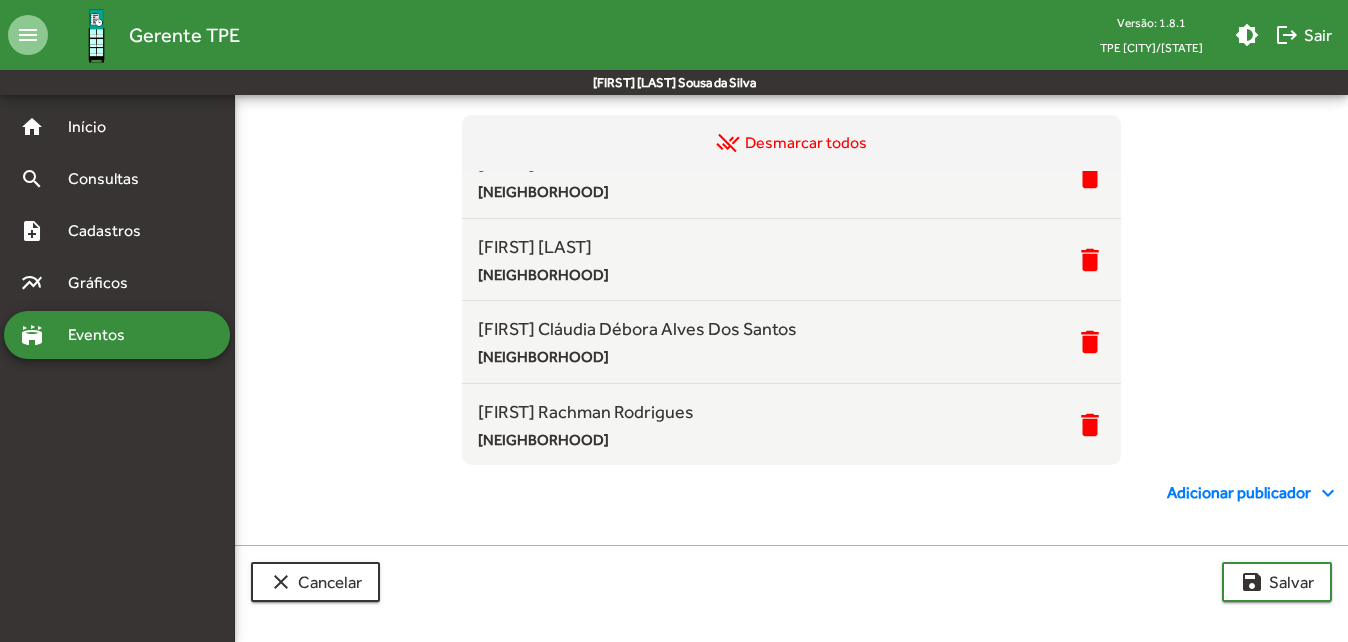 click on "Adicionar publicador  expand_more" at bounding box center (1253, 493) 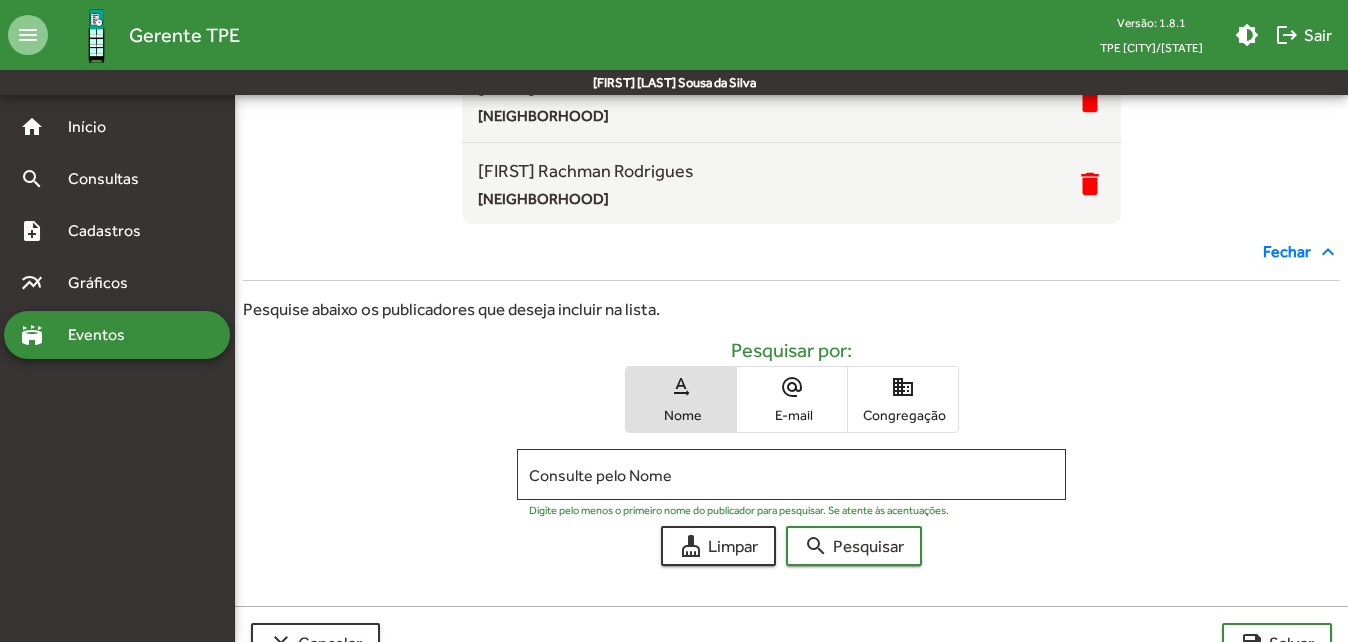scroll, scrollTop: 490, scrollLeft: 0, axis: vertical 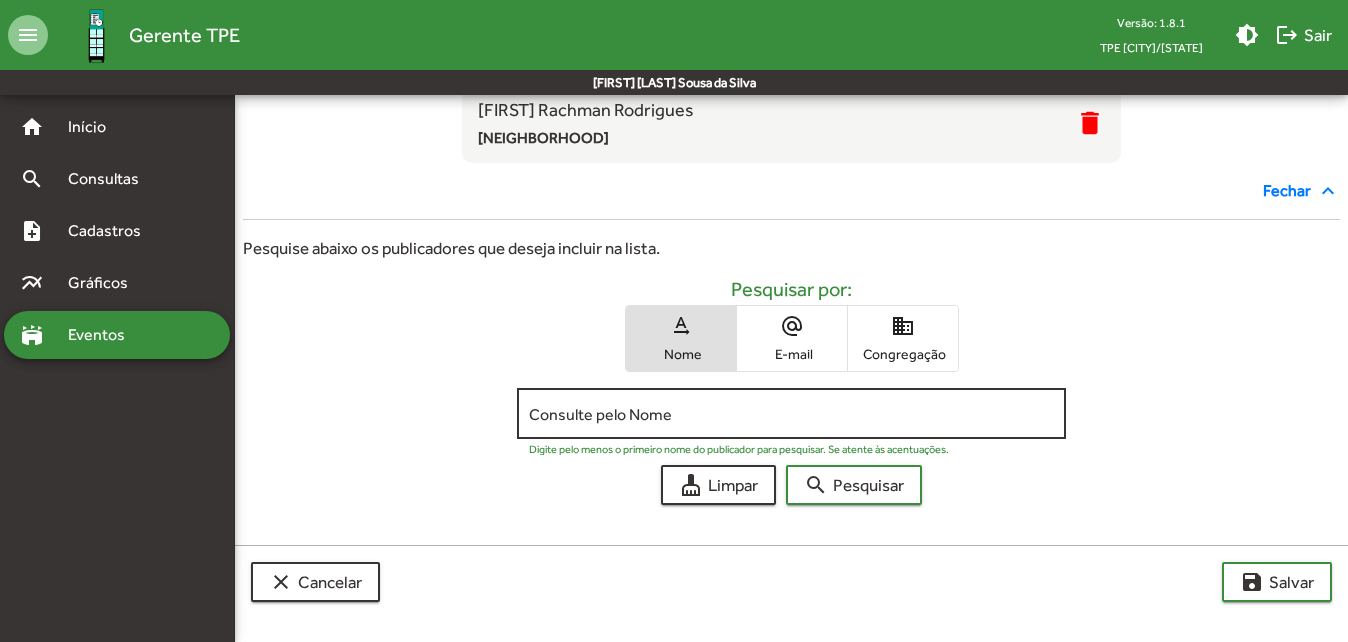 click on "Consulte pelo Nome" at bounding box center [791, 414] 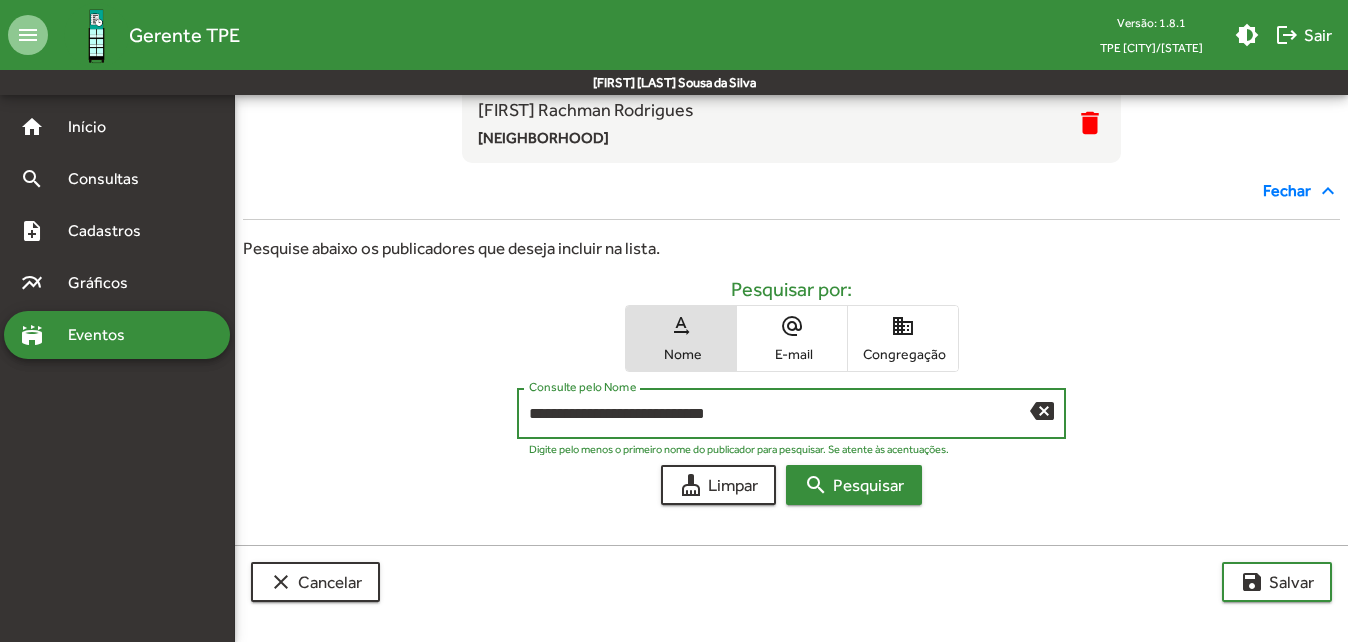 type on "**********" 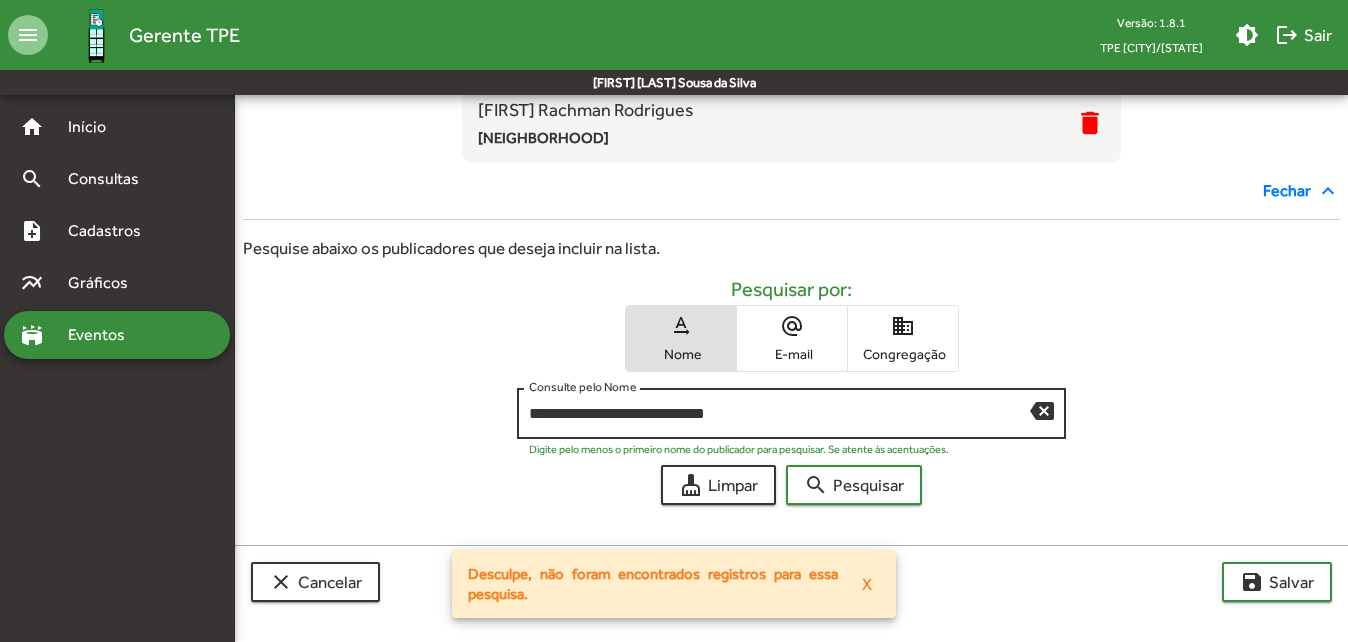 click on "**********" at bounding box center [779, 414] 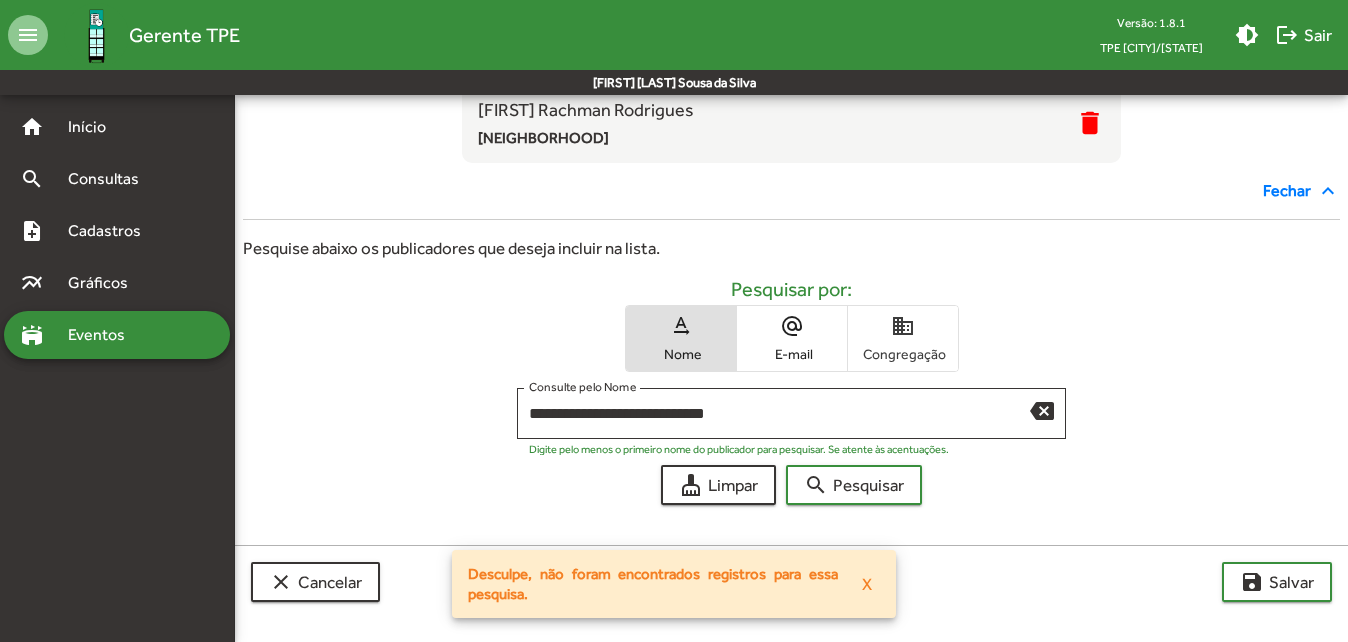 click on "domain Congregação" at bounding box center (903, 338) 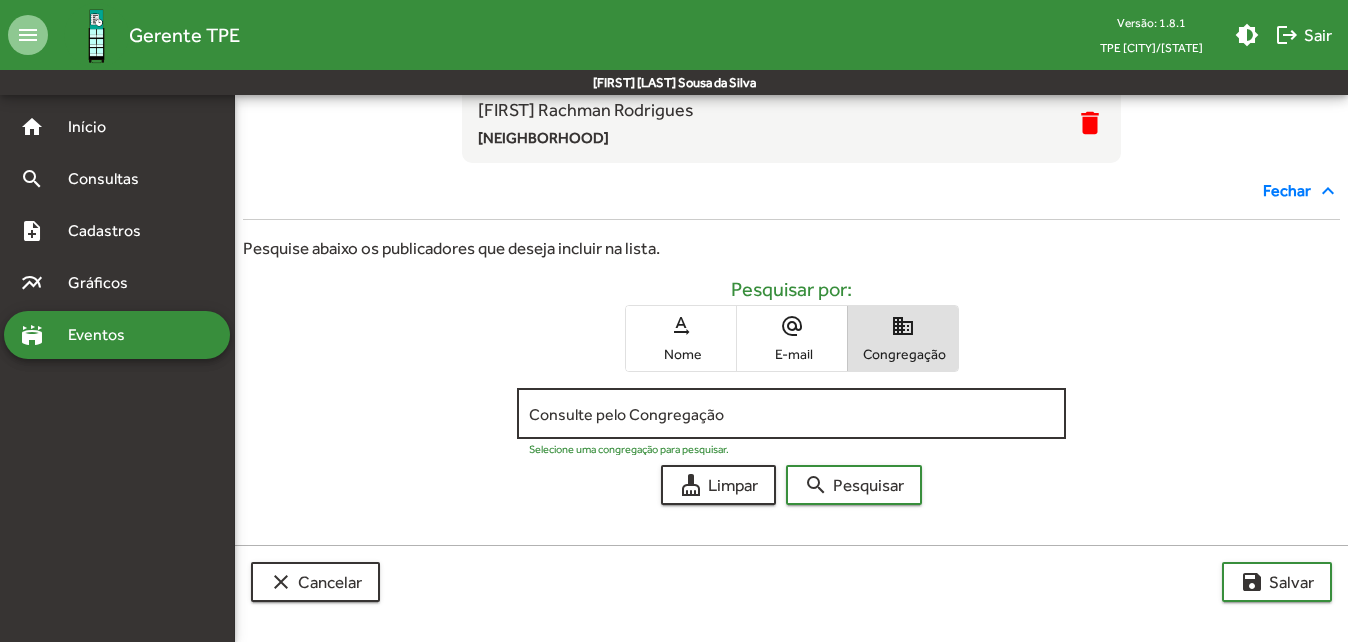 click on "Consulte pelo Congregação" at bounding box center (791, 414) 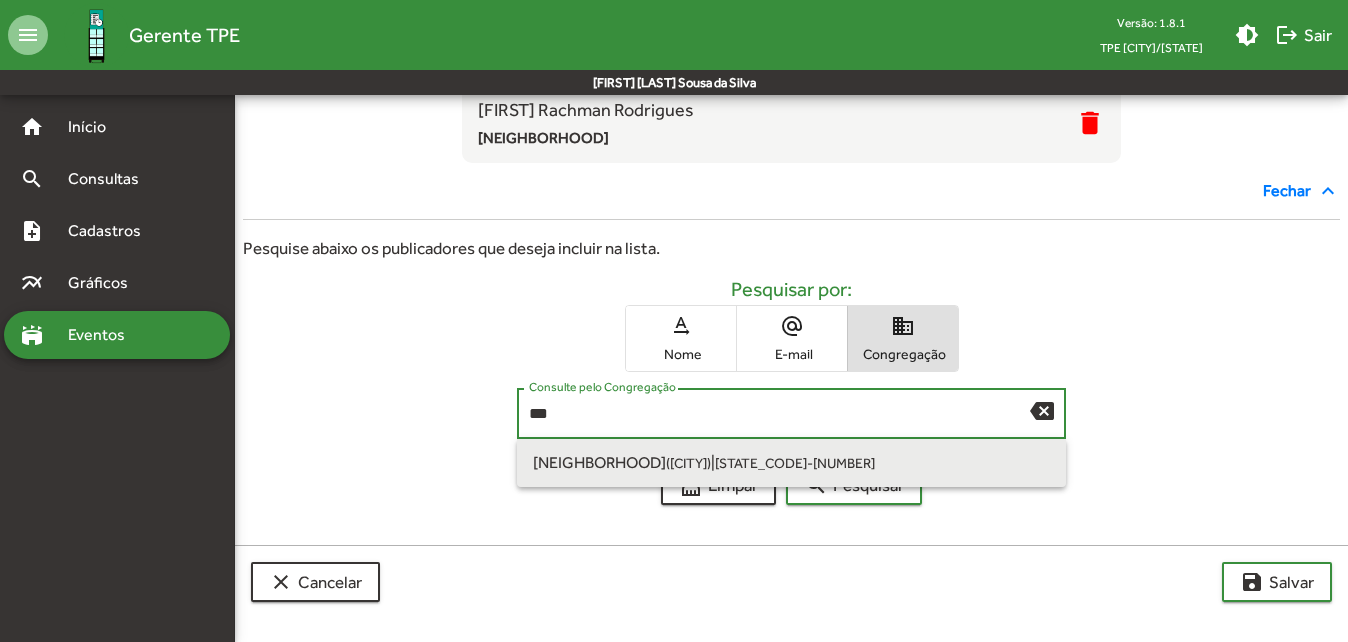 click on "[NEIGHBORHOOD] ([CITY]) | PB-006" at bounding box center [791, 463] 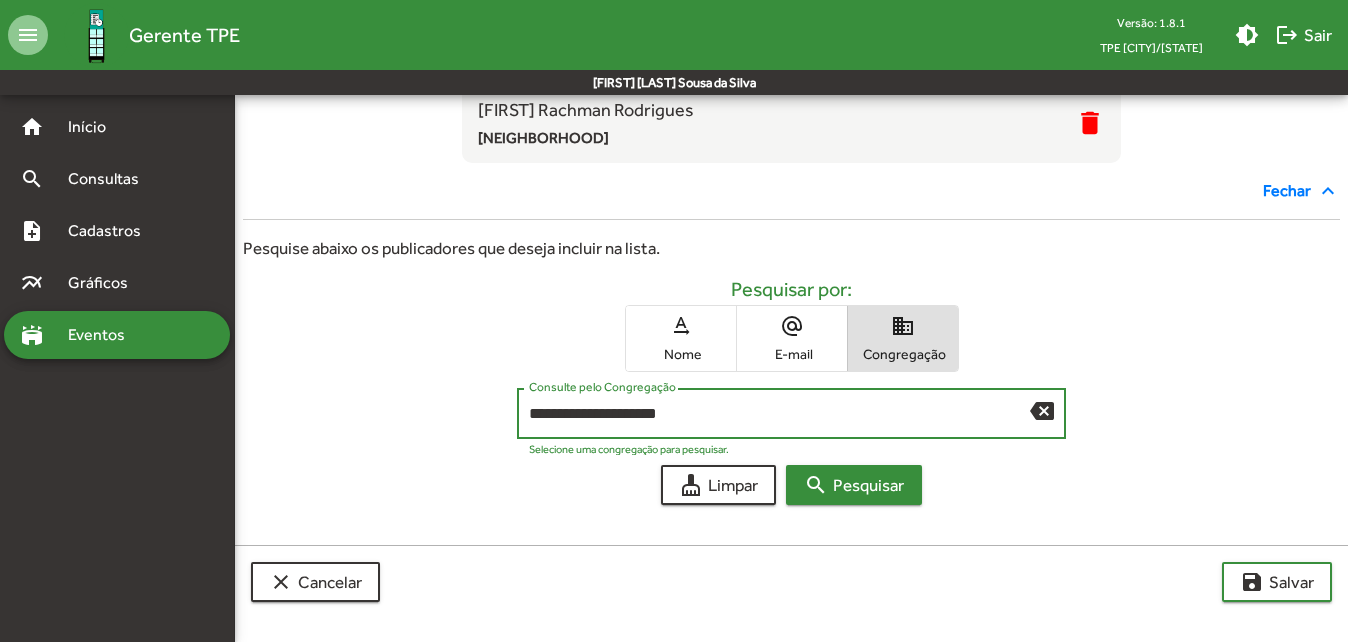 click on "search  Pesquisar" at bounding box center (854, 485) 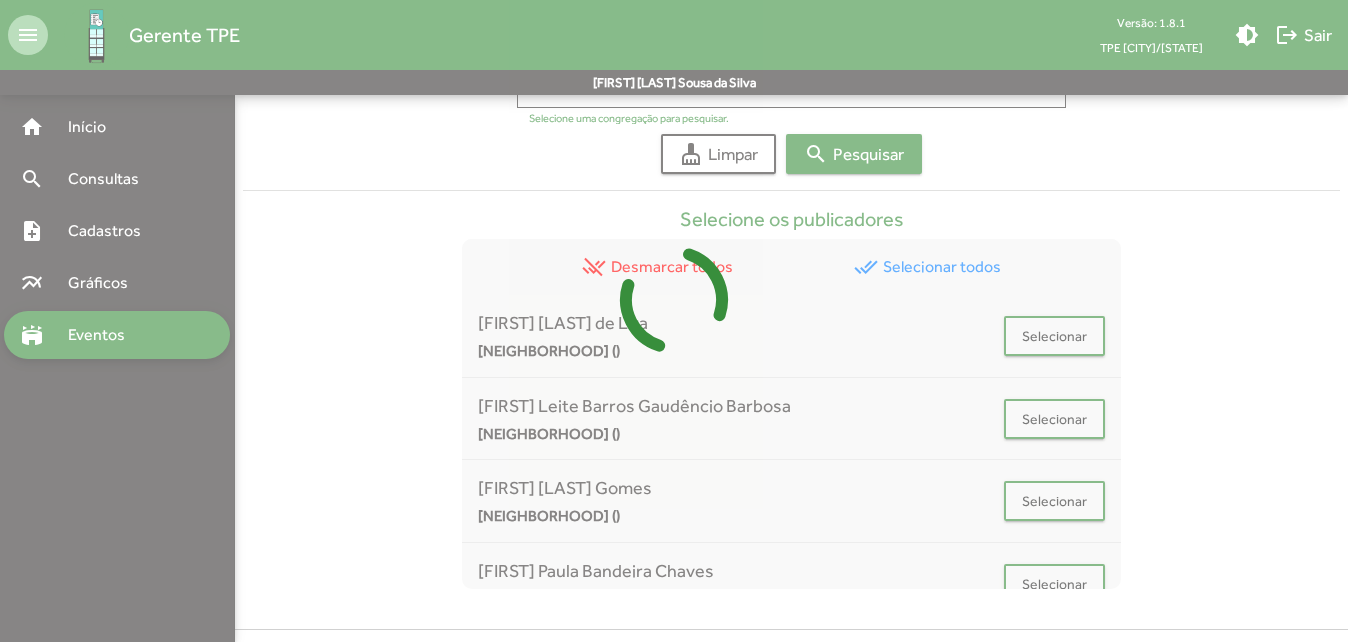 scroll, scrollTop: 905, scrollLeft: 0, axis: vertical 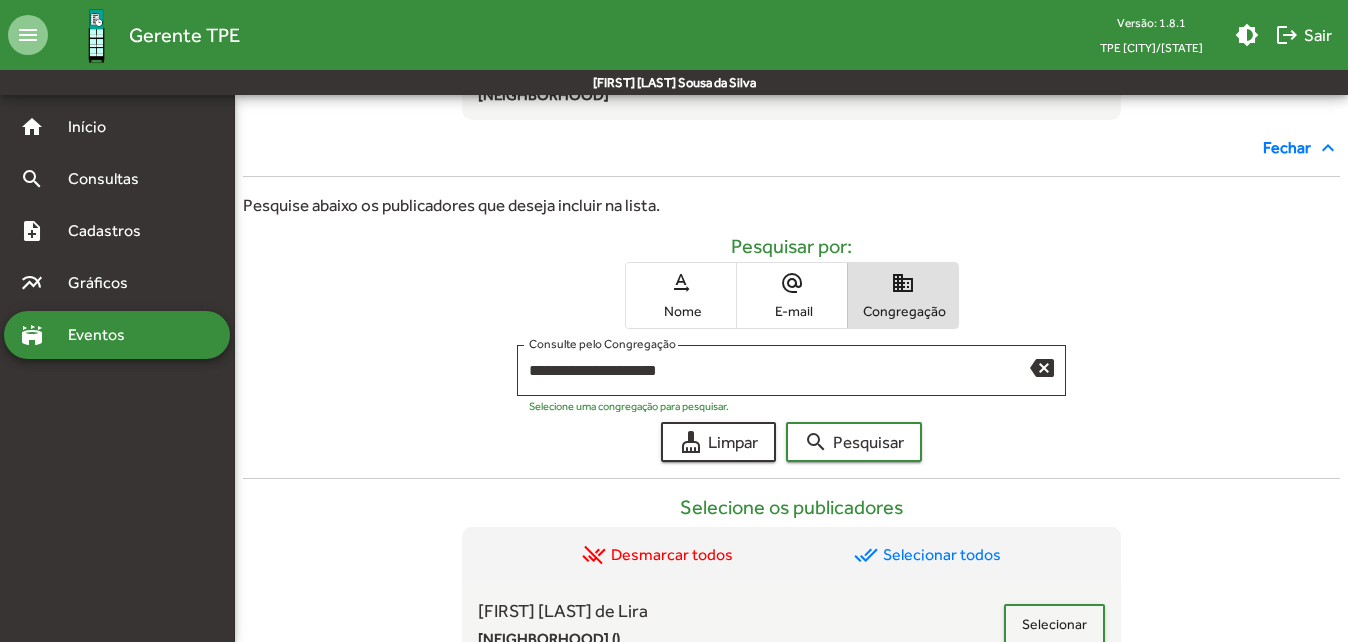 click on "E-mail" at bounding box center (792, 311) 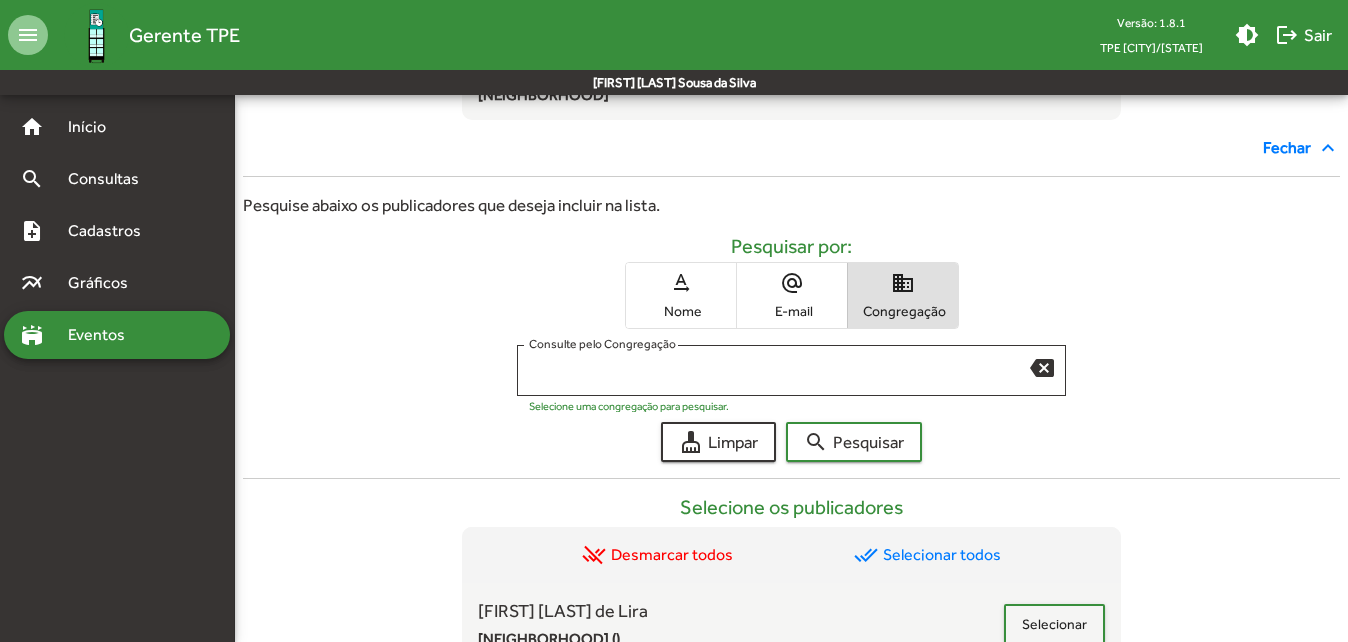 scroll, scrollTop: 490, scrollLeft: 0, axis: vertical 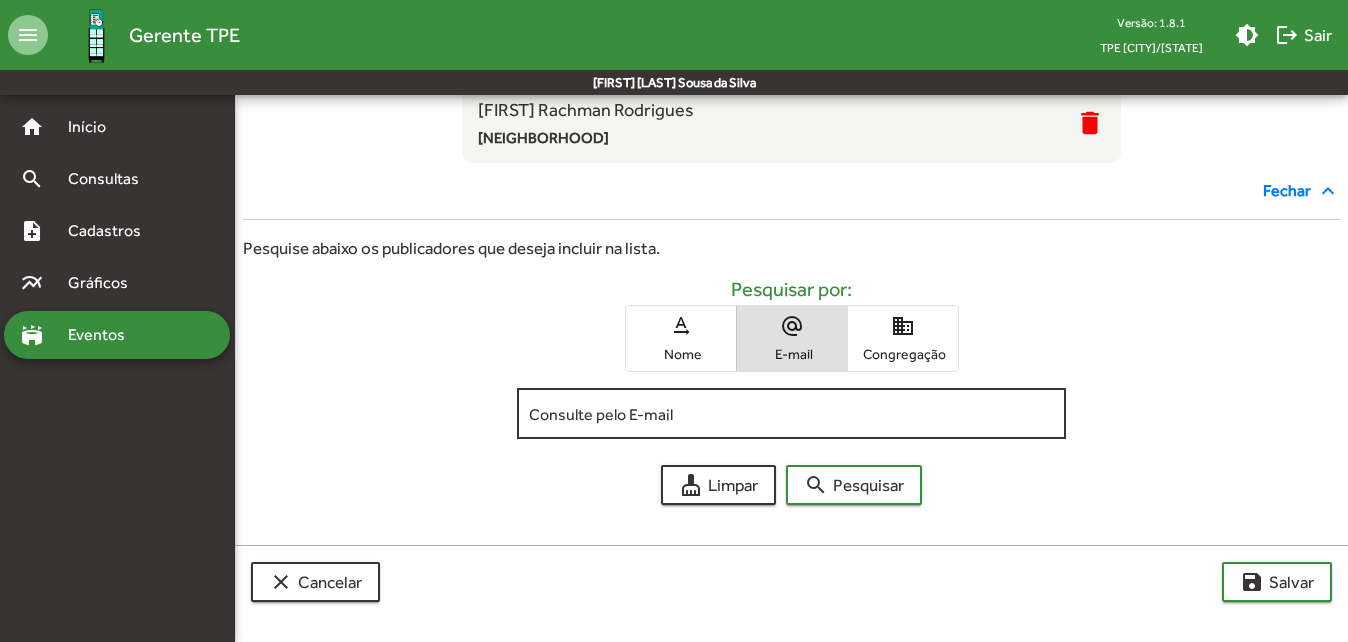 click on "Consulte pelo E-mail" at bounding box center (791, 414) 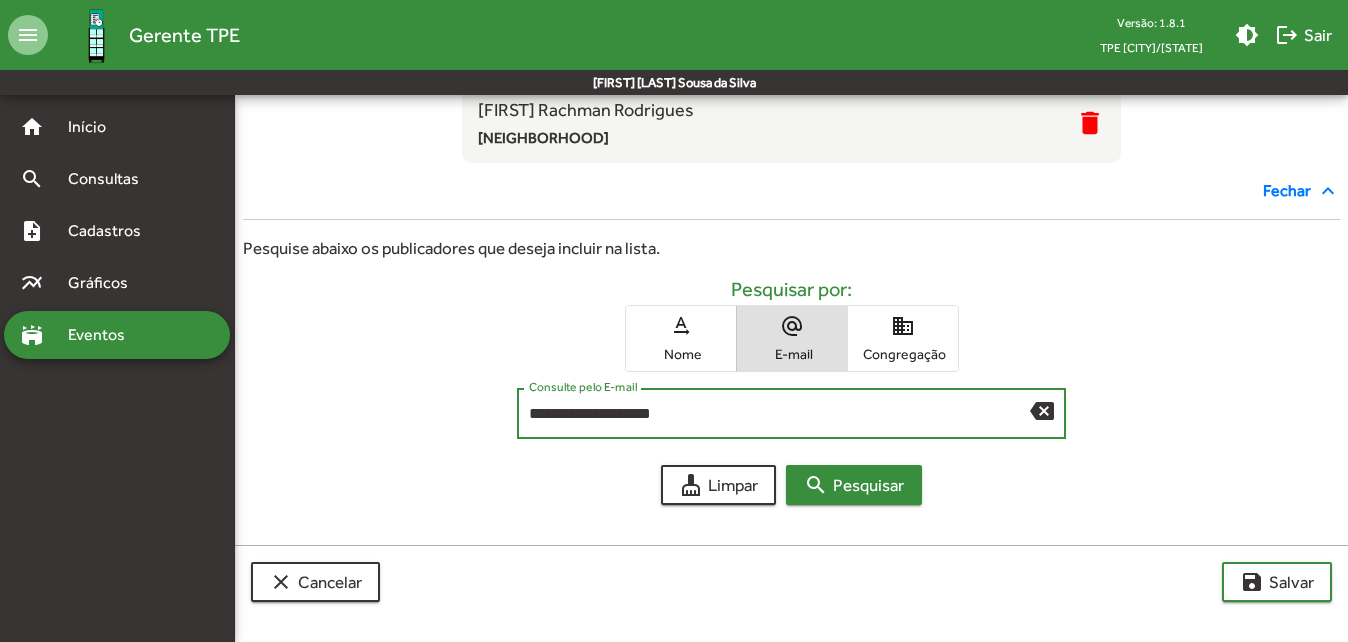 type on "**********" 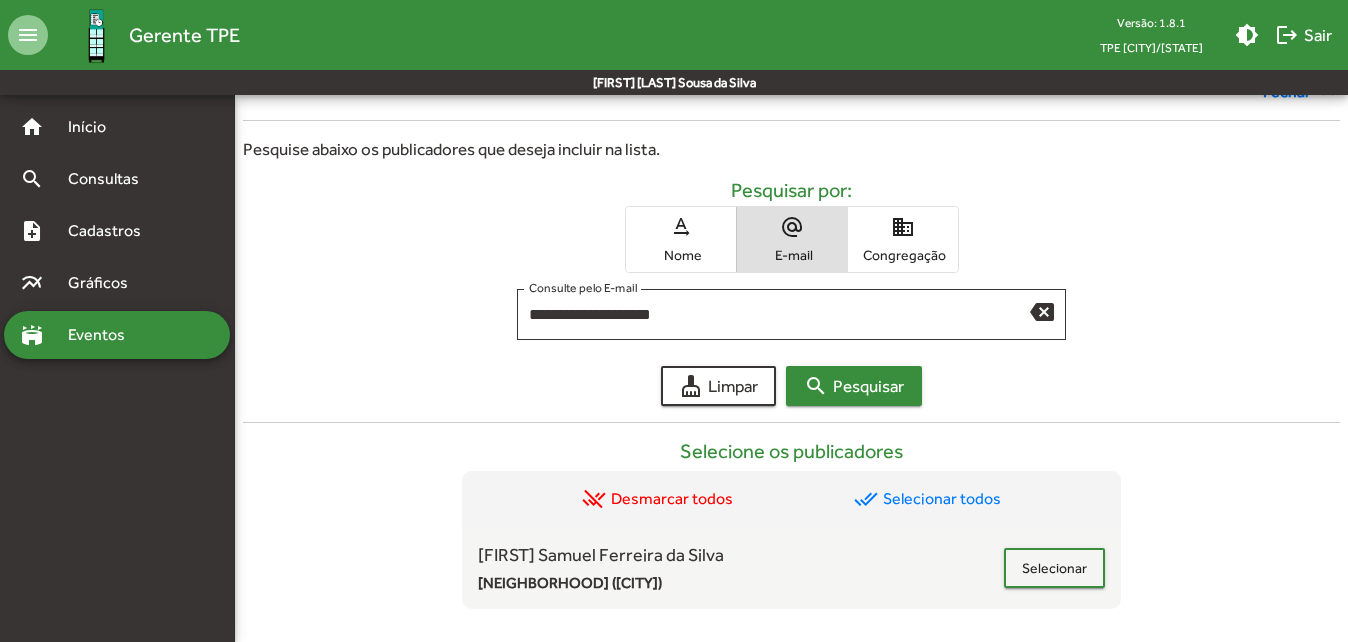 scroll, scrollTop: 693, scrollLeft: 0, axis: vertical 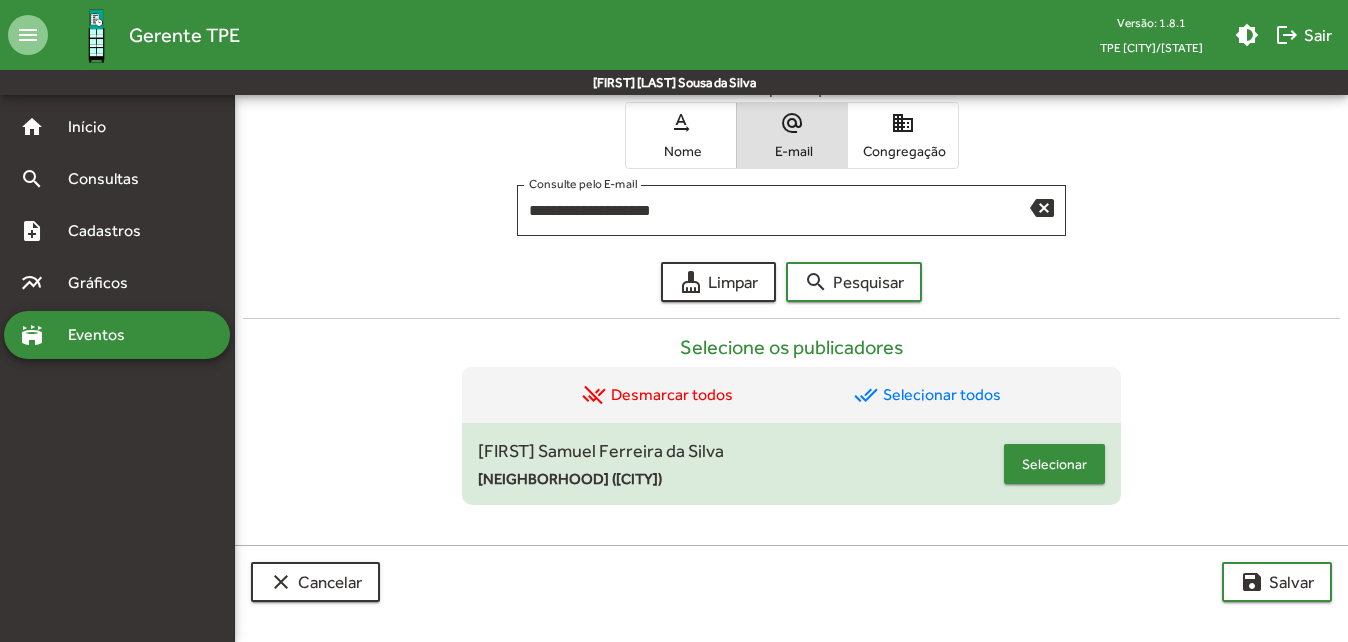 click on "Selecionar" at bounding box center (1054, 464) 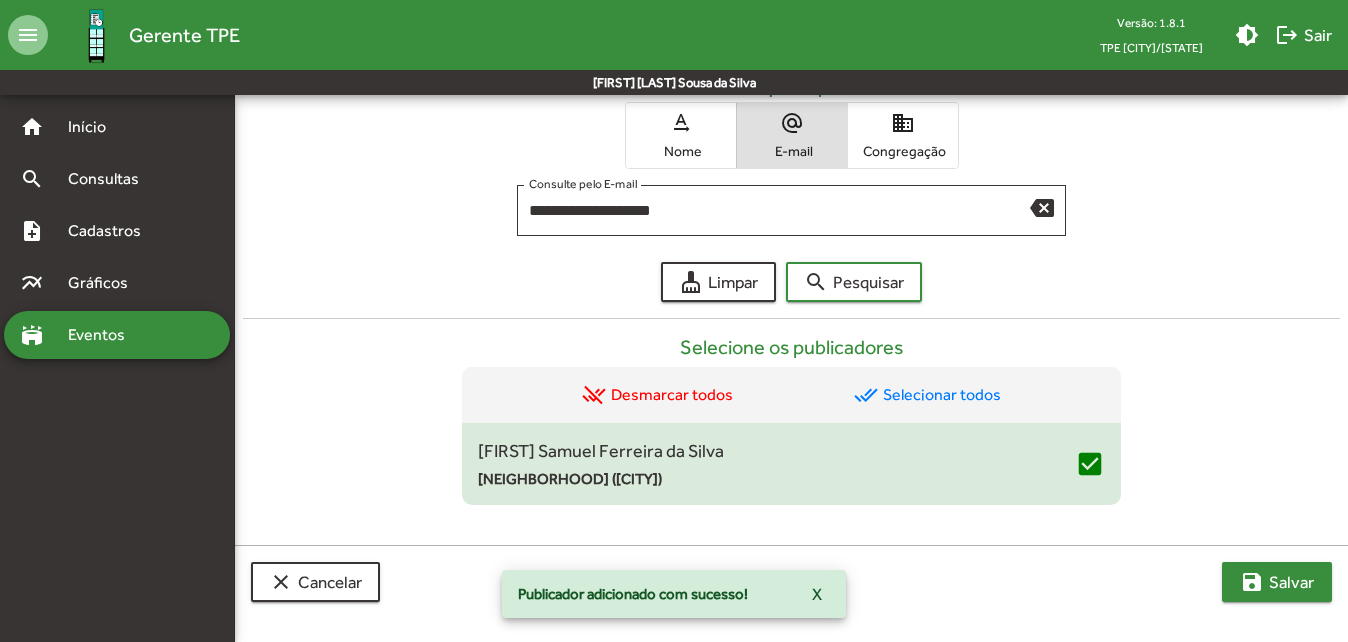 click on "save" 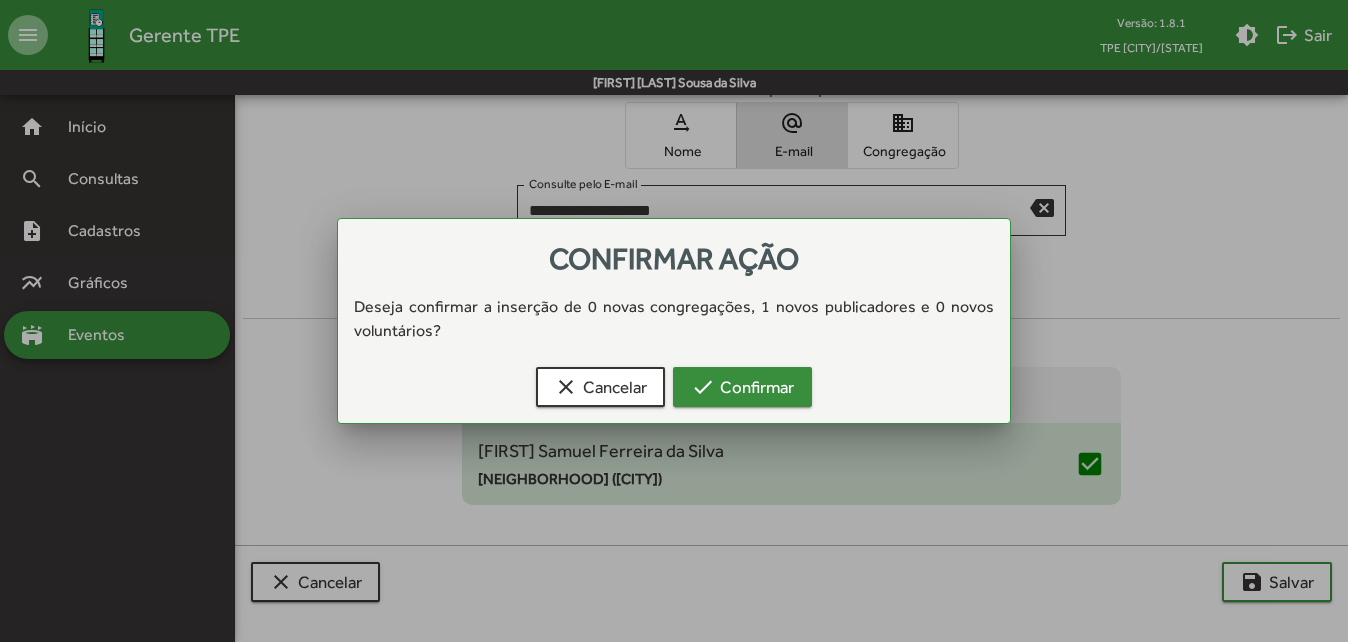click on "check  Confirmar" at bounding box center [742, 387] 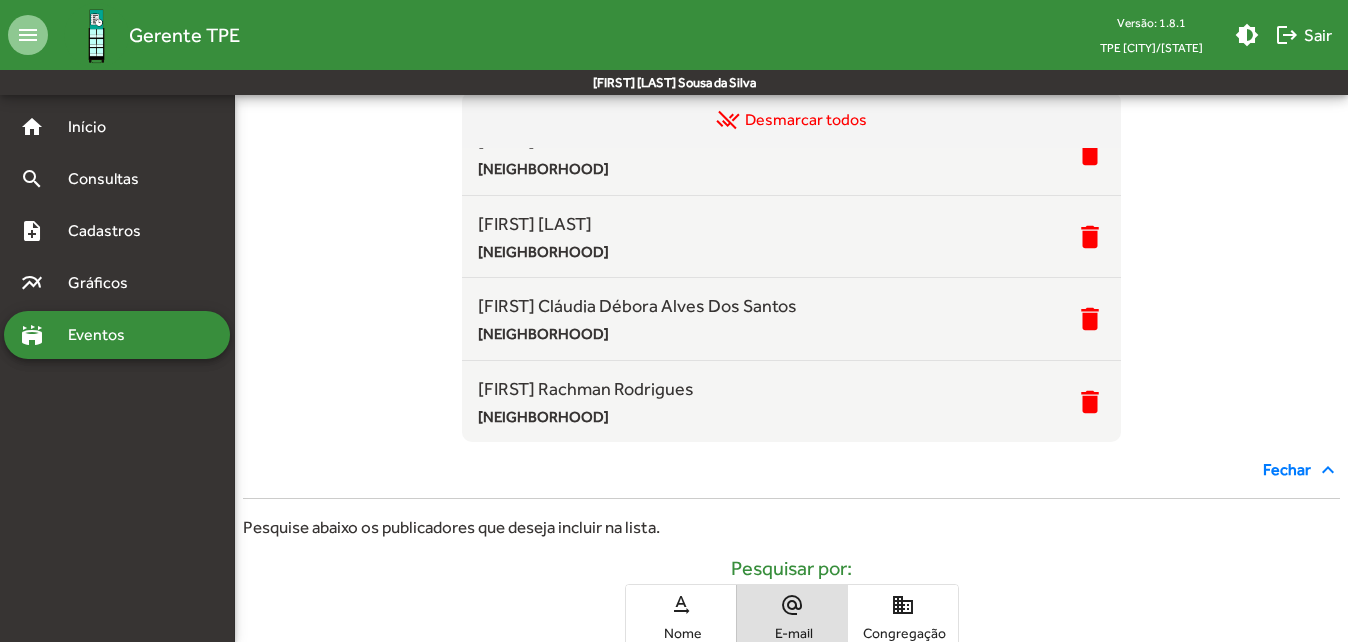 scroll, scrollTop: 213, scrollLeft: 0, axis: vertical 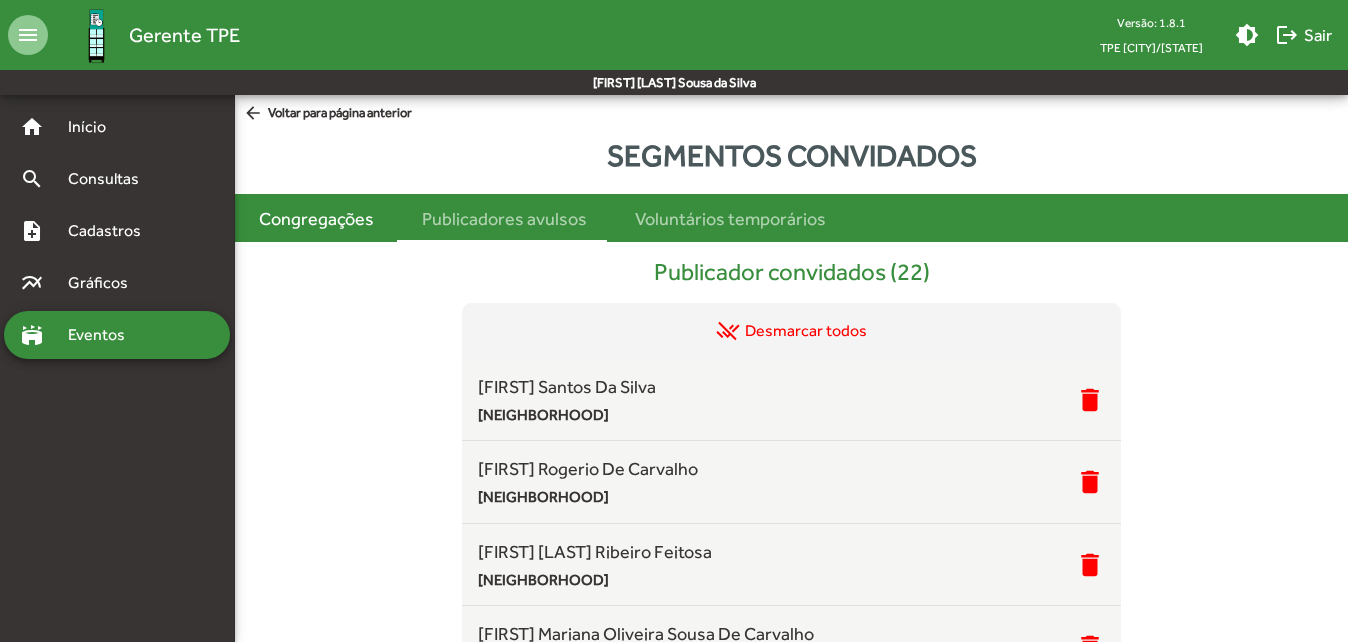 click on "Congregações" at bounding box center (316, 218) 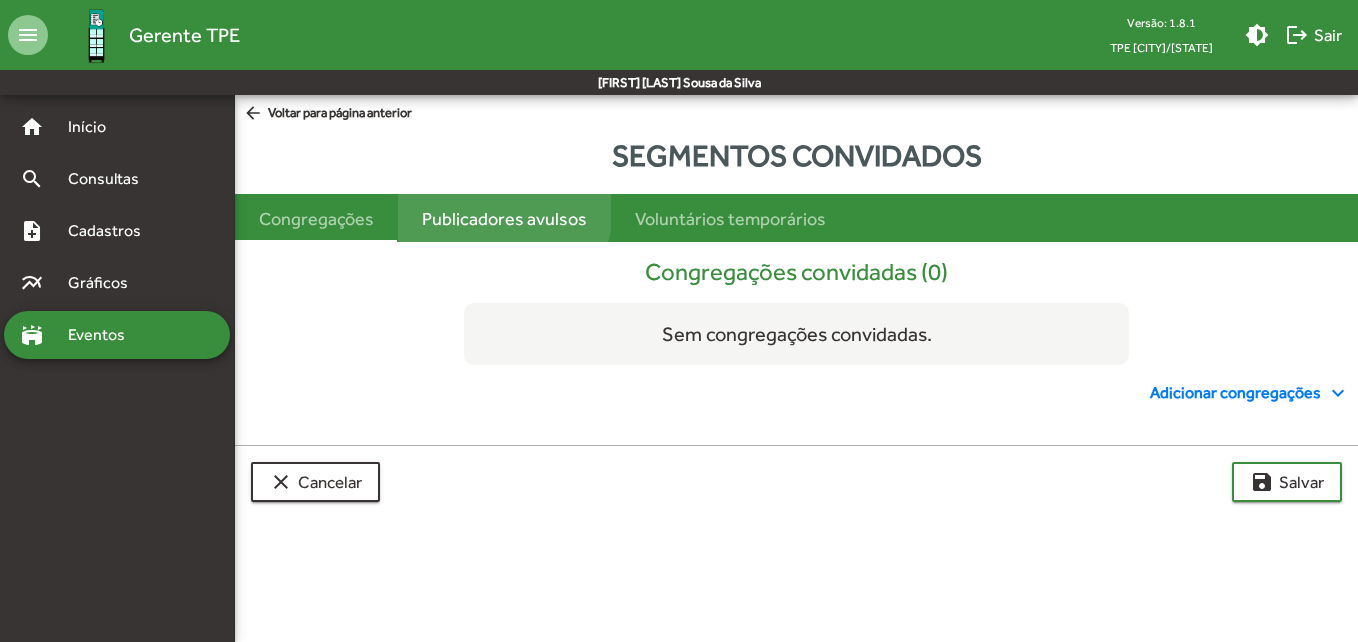 click on "Publicadores avulsos" at bounding box center [504, 218] 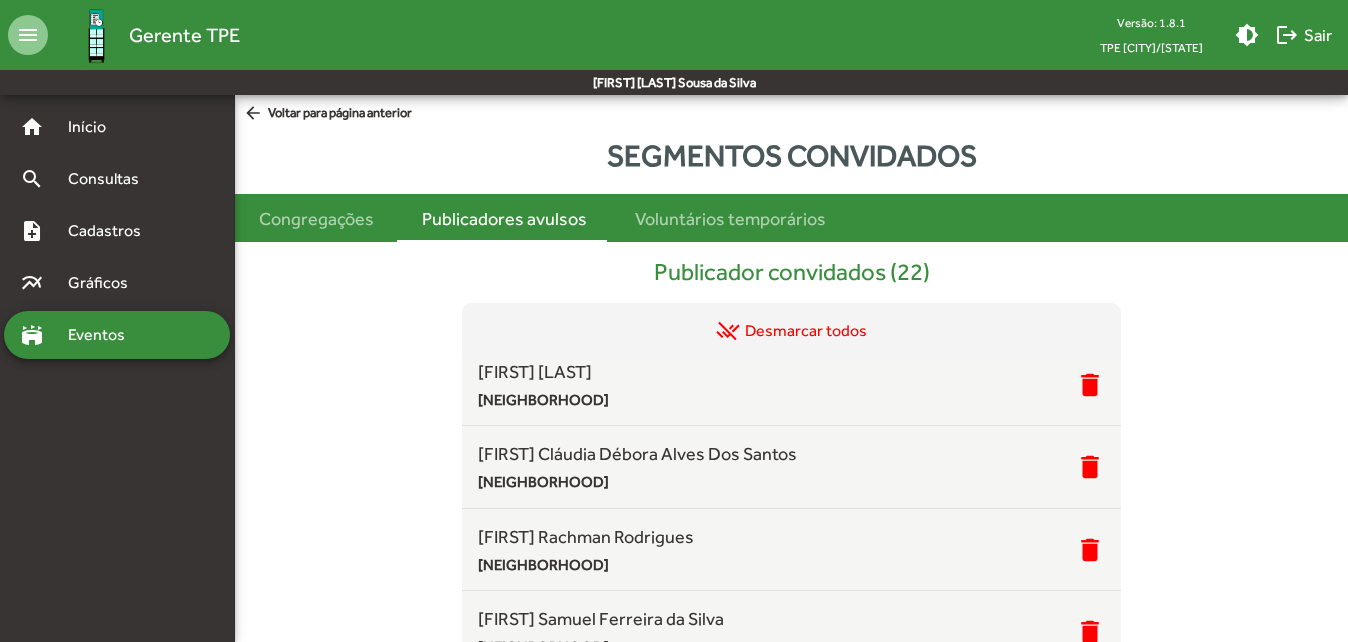 scroll, scrollTop: 1520, scrollLeft: 0, axis: vertical 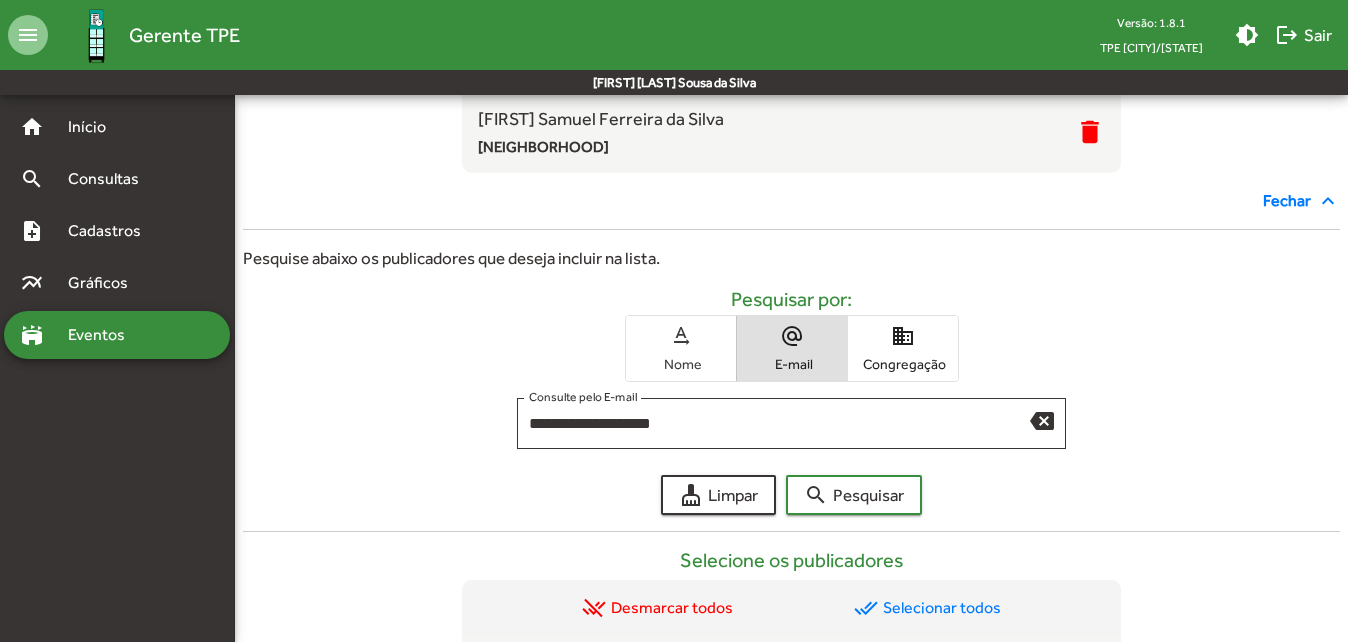 click on "Nome" at bounding box center [681, 364] 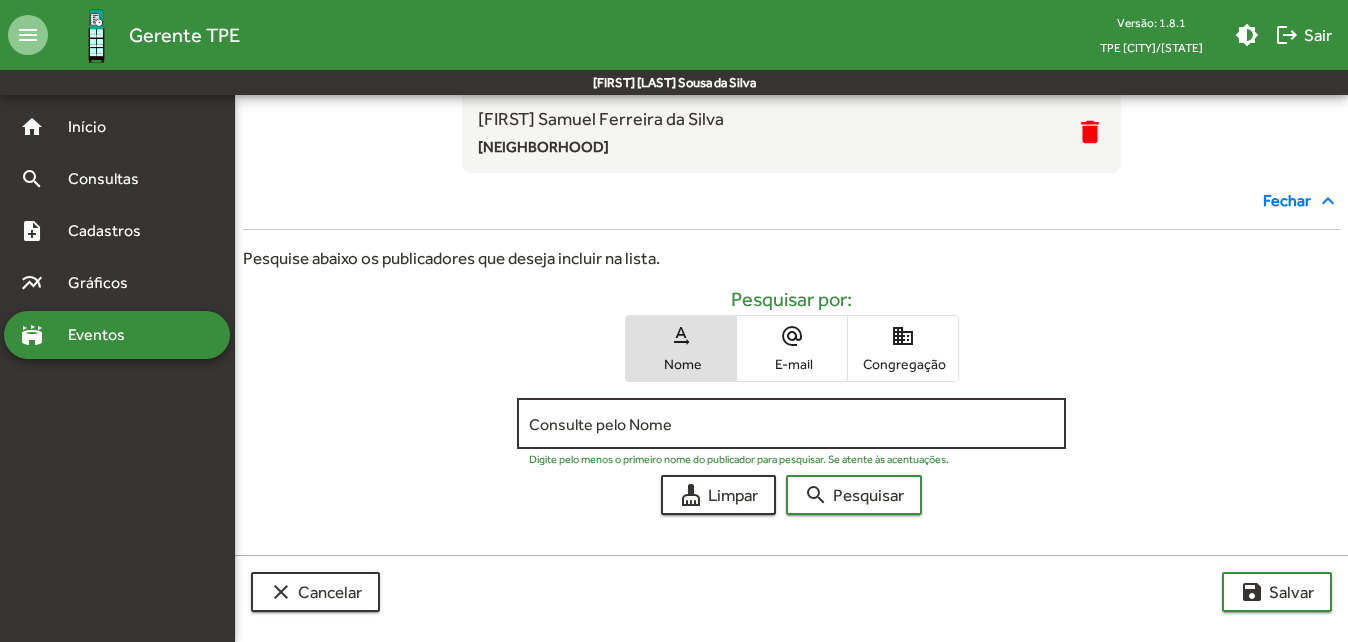 click on "Consulte pelo Nome" at bounding box center [791, 424] 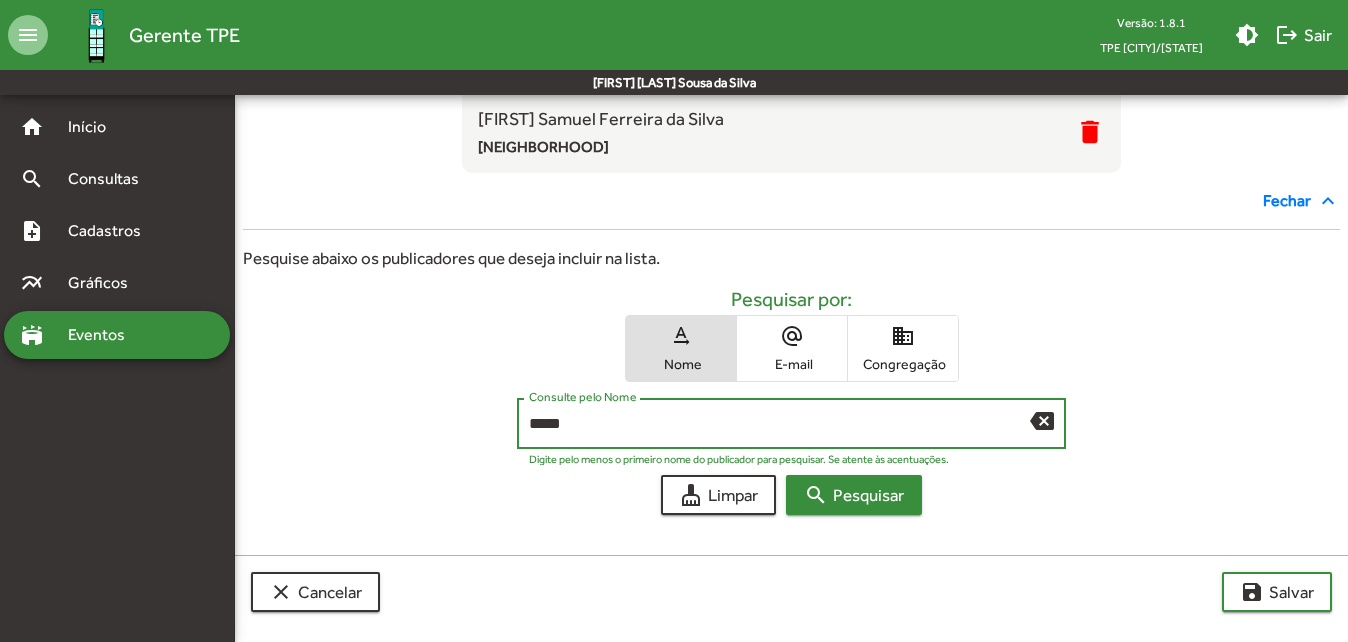 type on "*****" 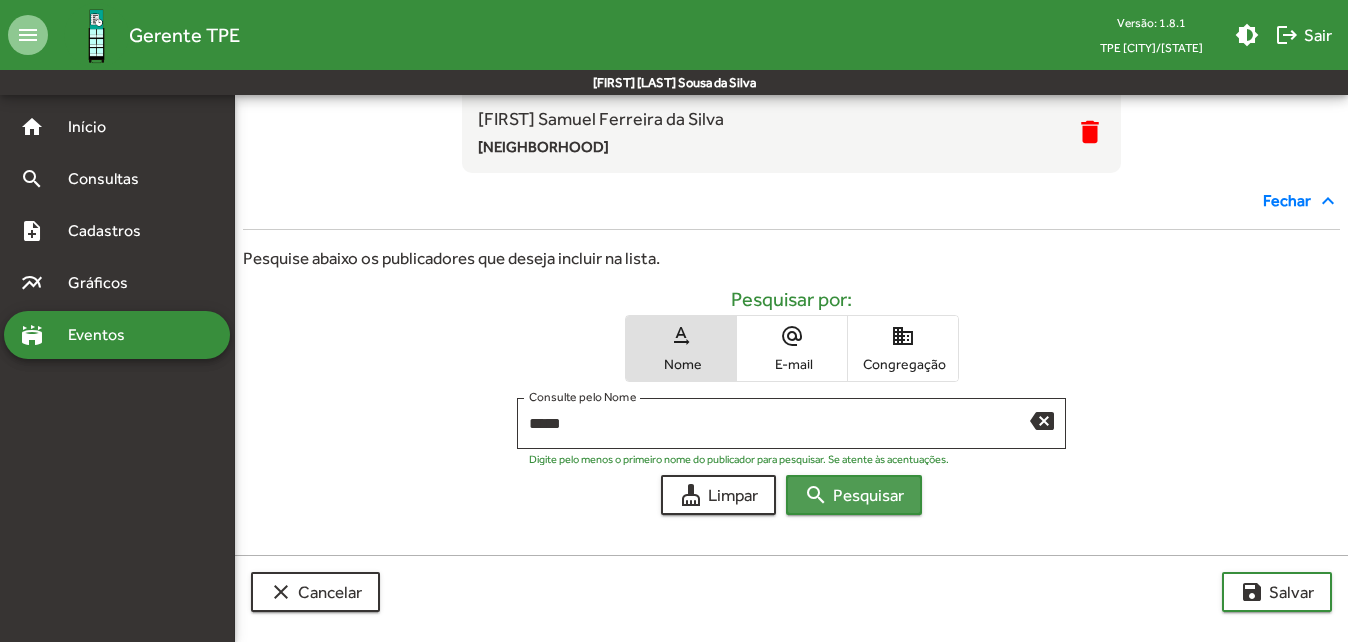 click on "search  Pesquisar" at bounding box center (854, 495) 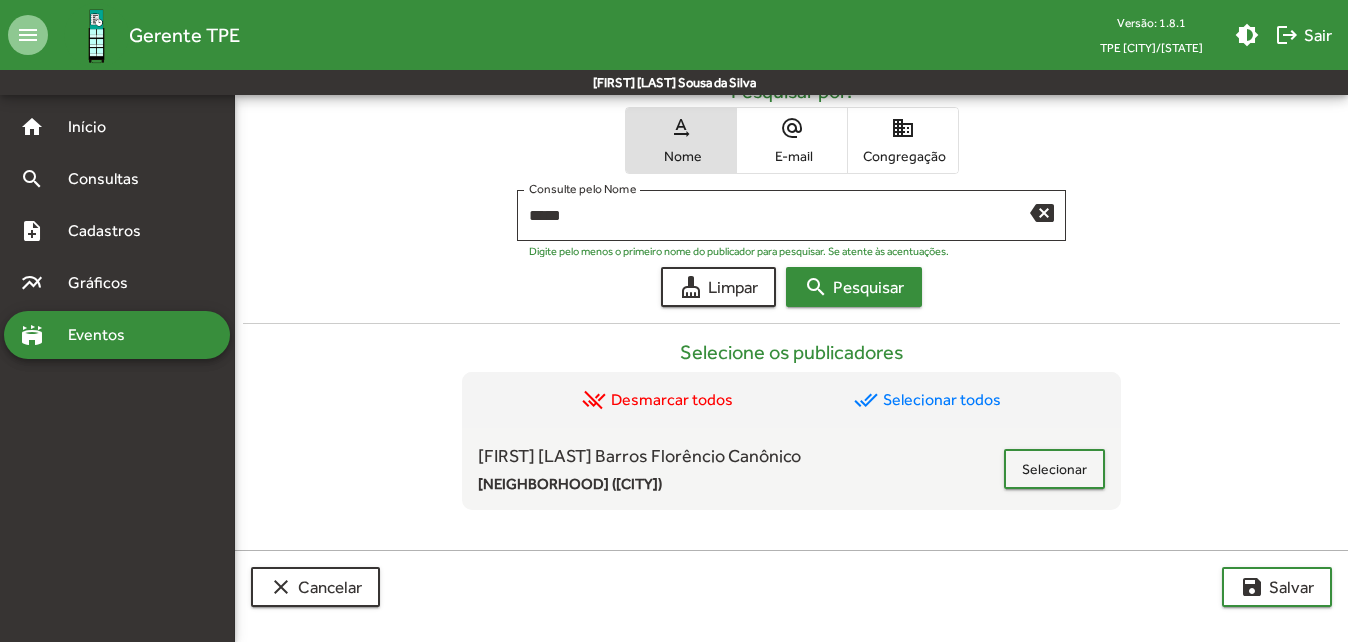 scroll, scrollTop: 693, scrollLeft: 0, axis: vertical 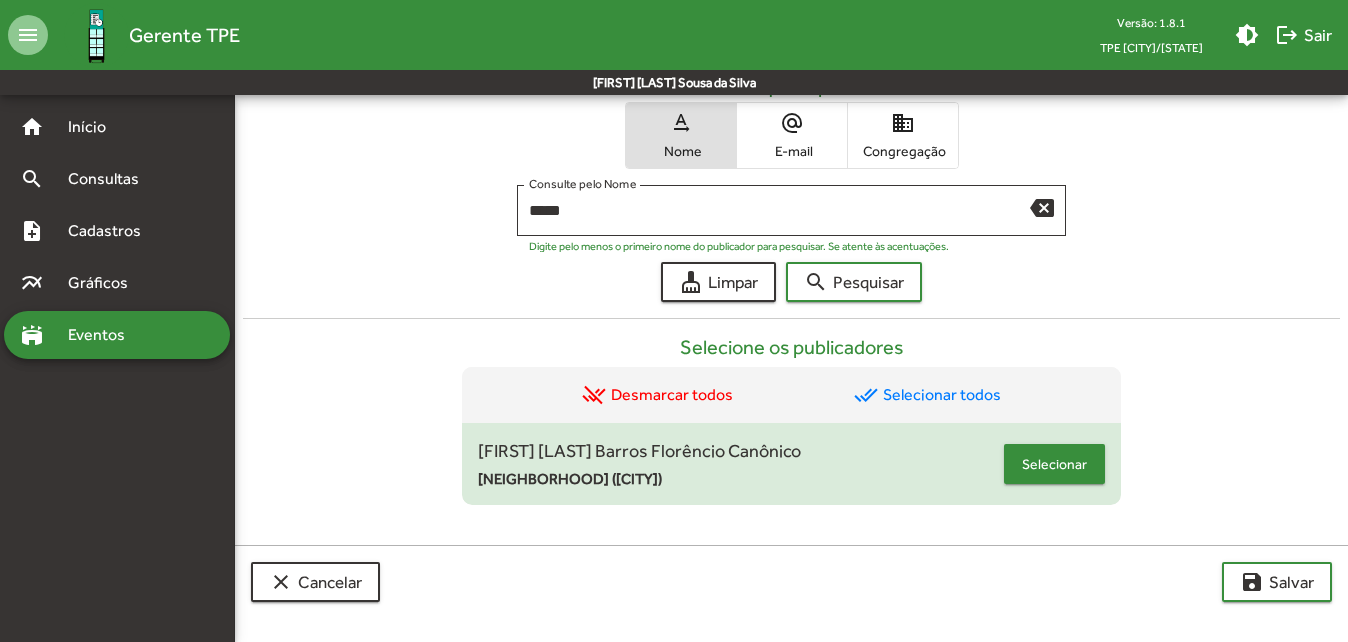 click on "Selecionar" at bounding box center (1054, 464) 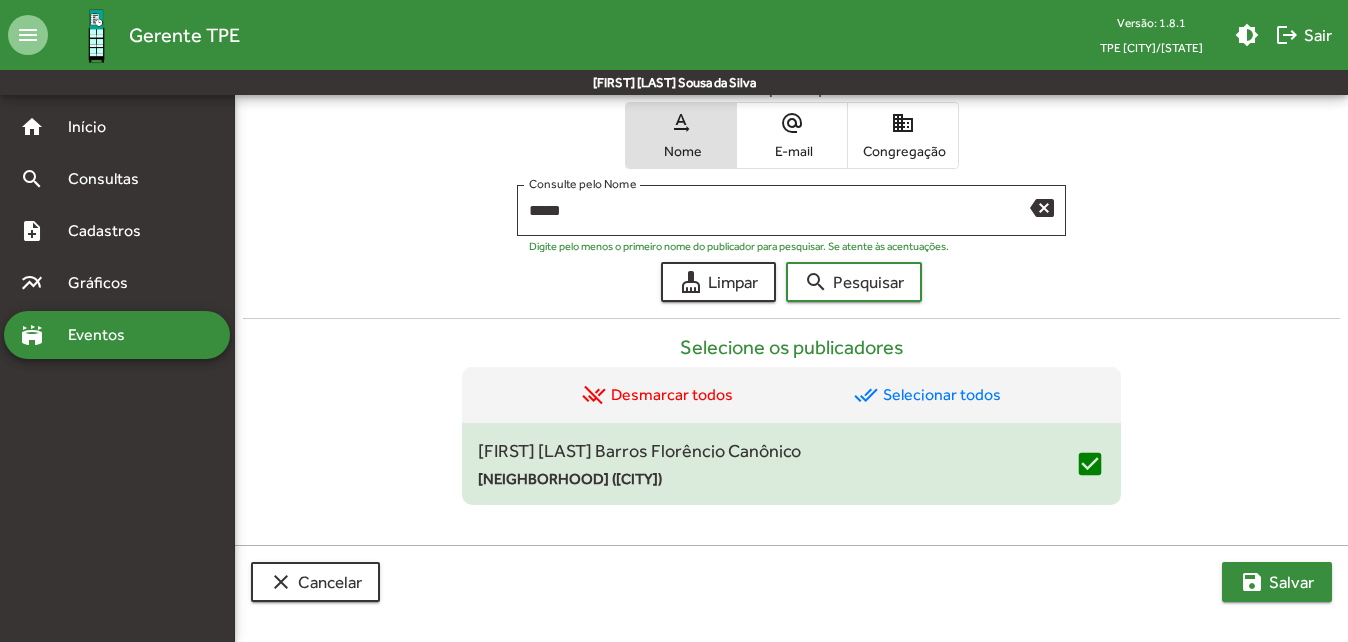 click on "save Salvar" 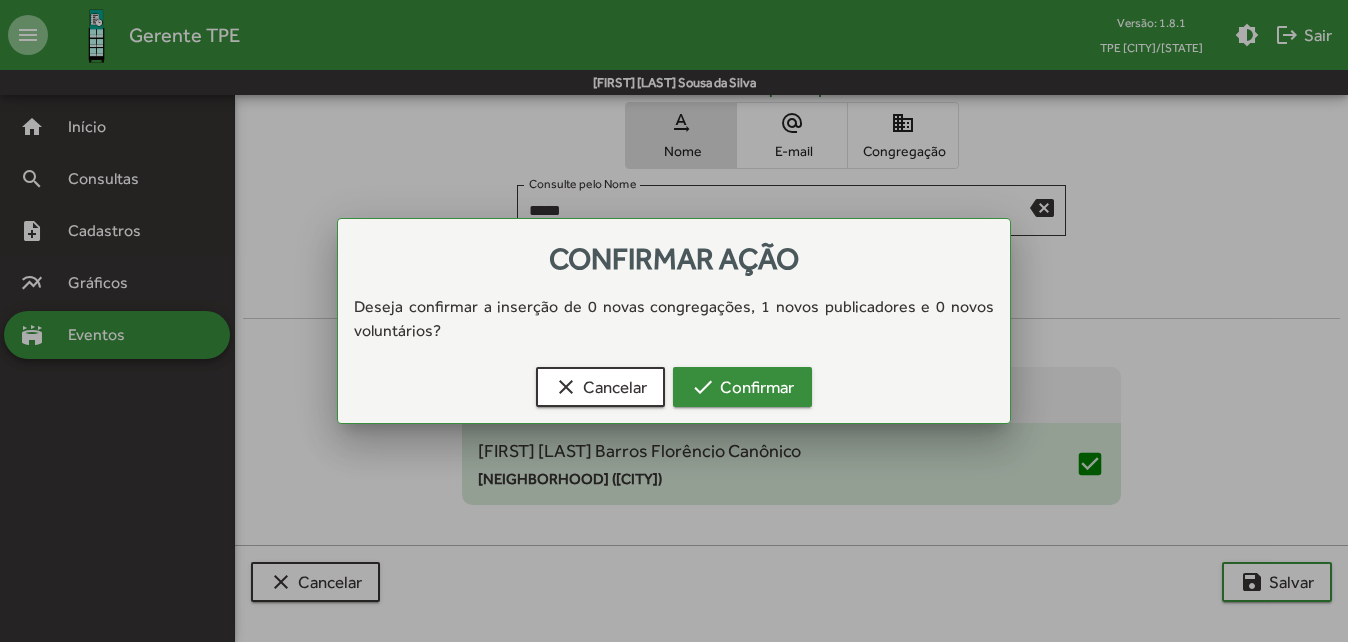 click on "check  Confirmar" at bounding box center [742, 387] 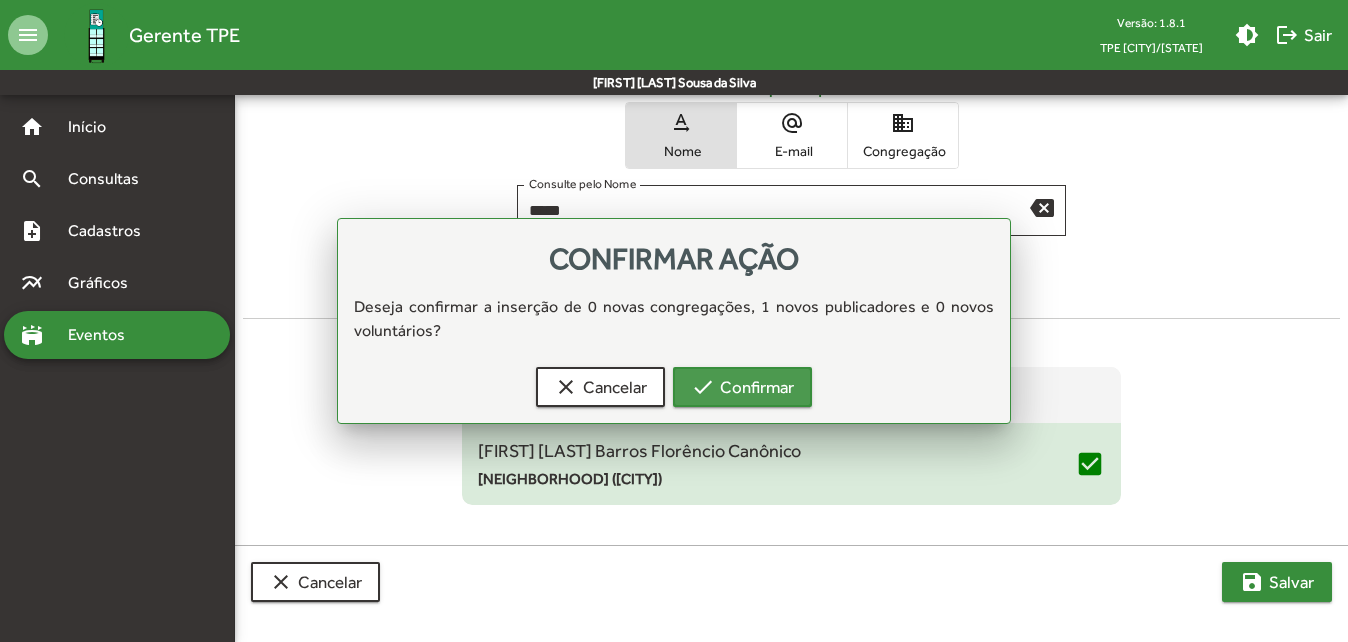 scroll, scrollTop: 693, scrollLeft: 0, axis: vertical 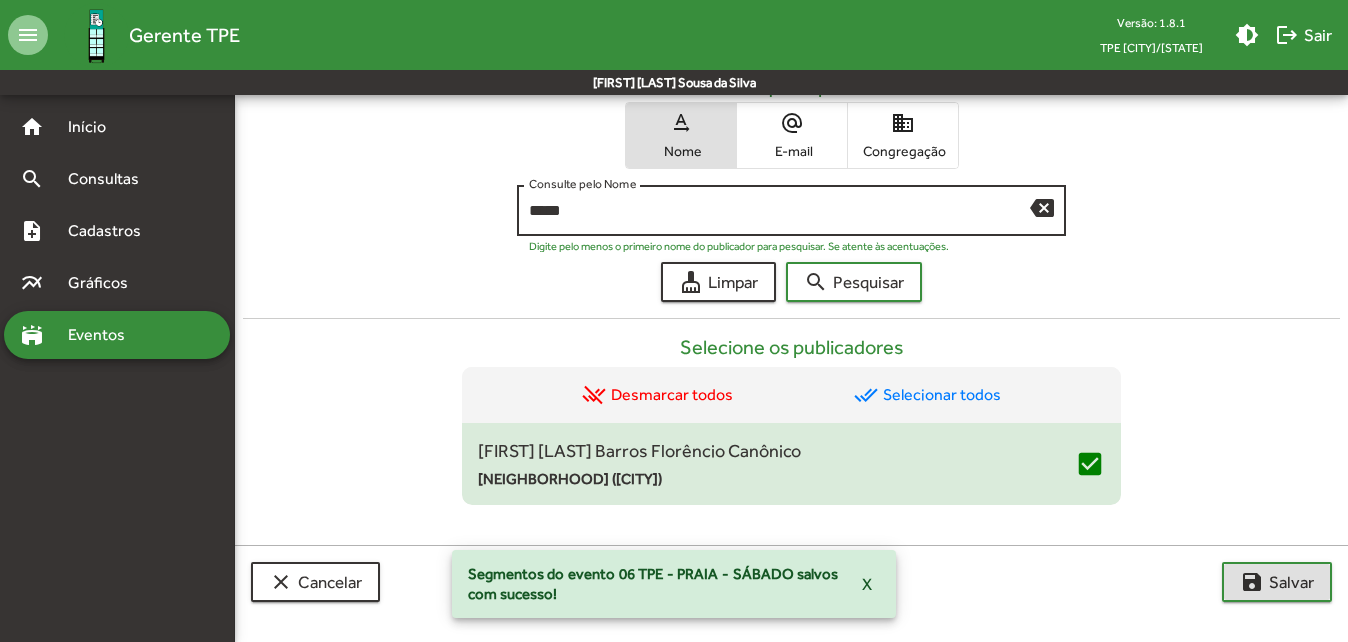 click on "backspace" at bounding box center (1042, 207) 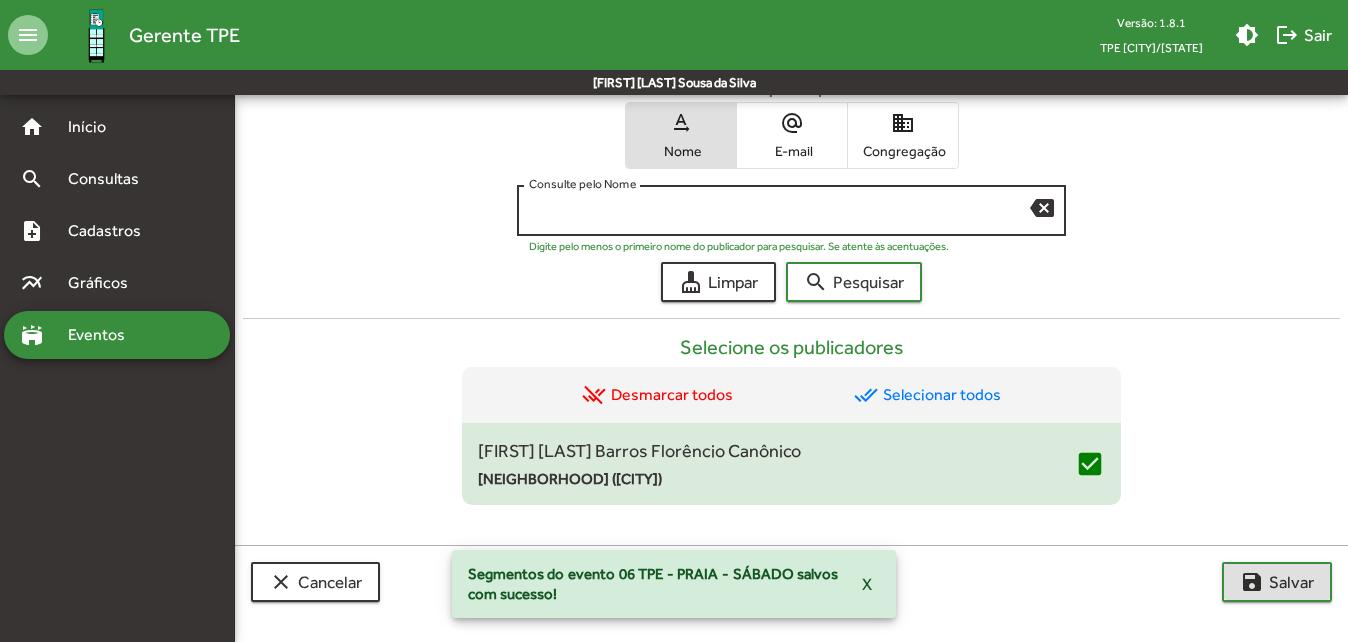 click on "Consulte pelo Nome" at bounding box center [779, 211] 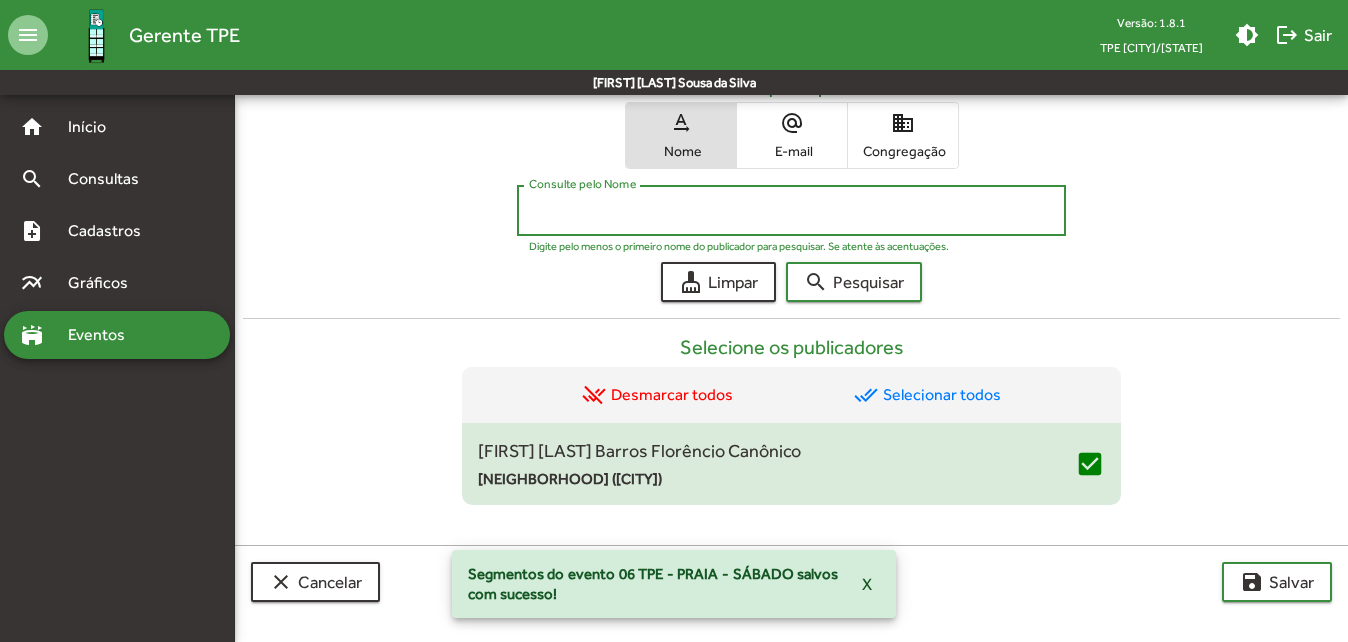 click on "Consulte pelo Nome" at bounding box center [791, 211] 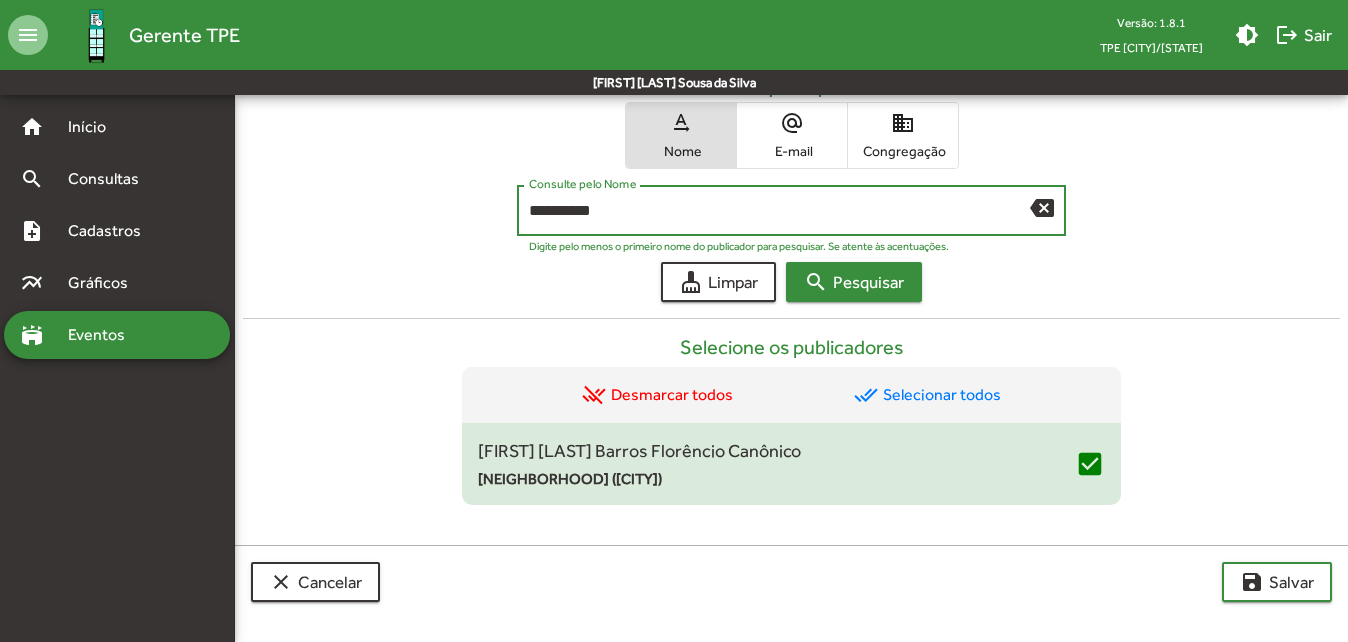 type on "**********" 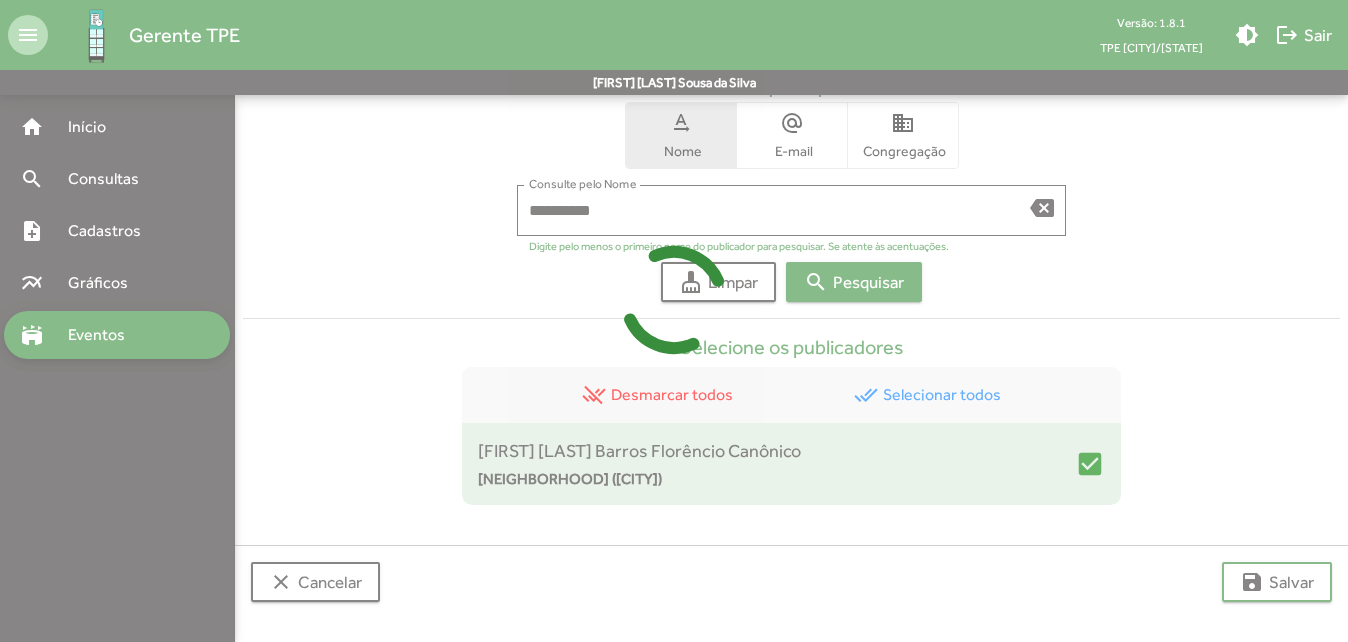 scroll, scrollTop: 490, scrollLeft: 0, axis: vertical 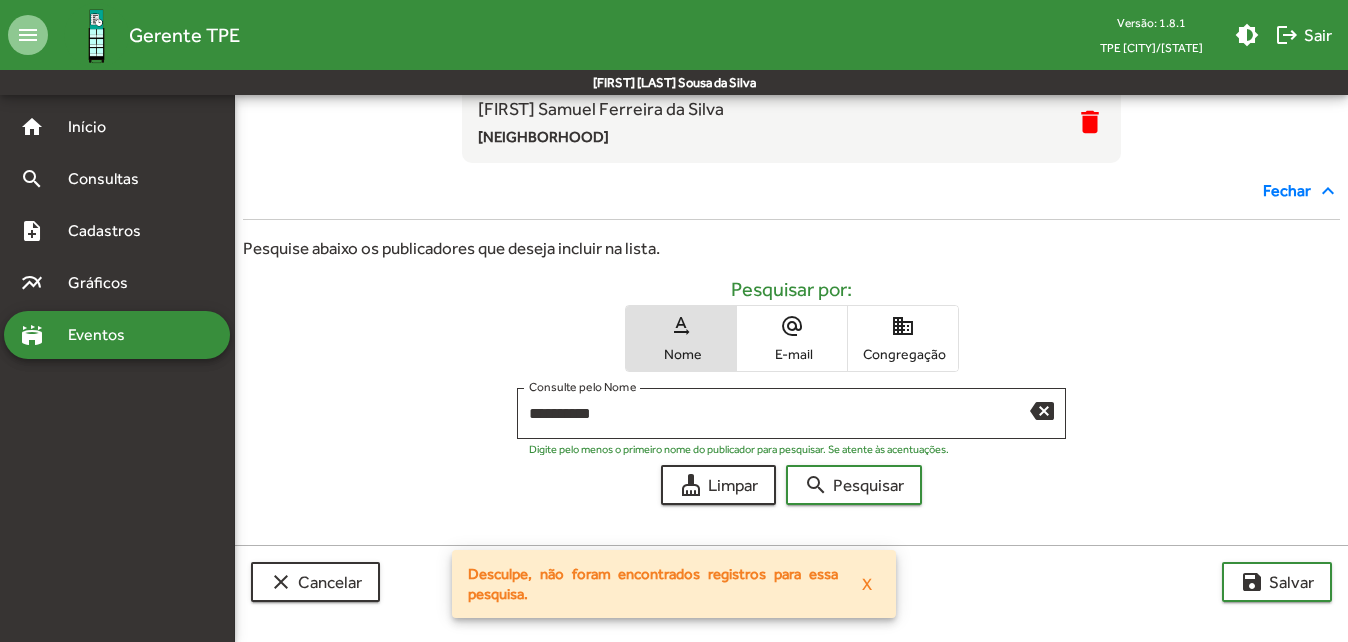 click on "domain" at bounding box center (903, 326) 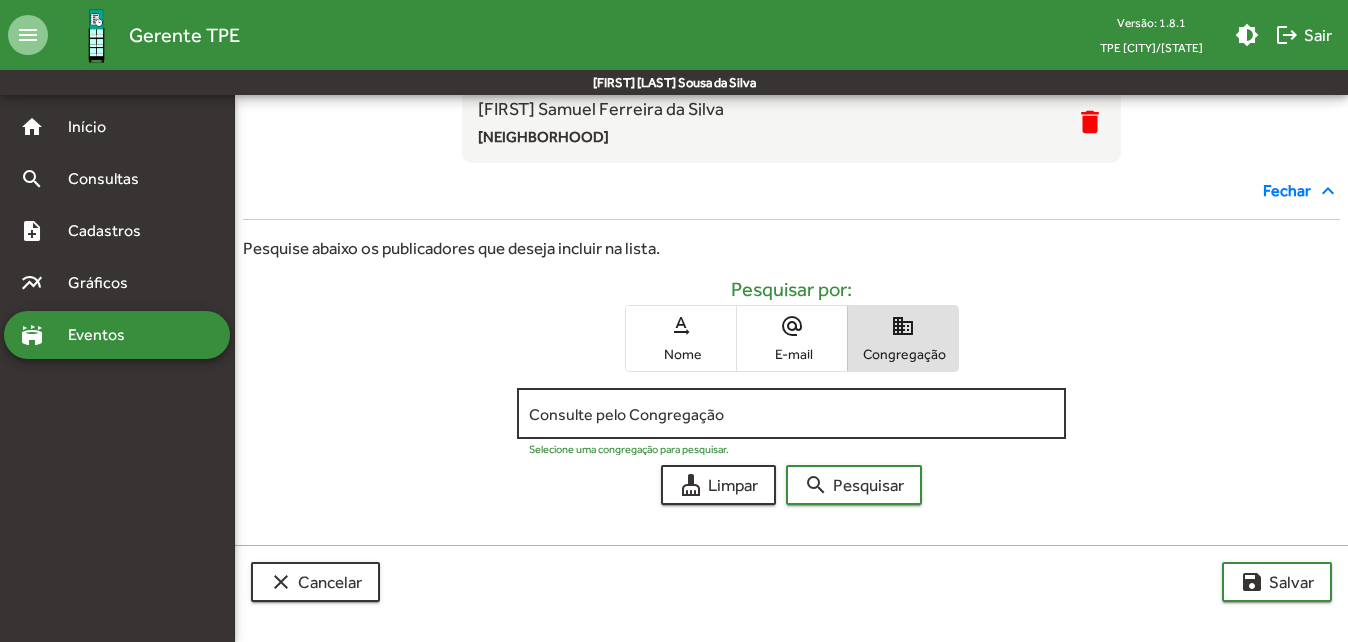click on "Consulte pelo Congregação" at bounding box center (791, 411) 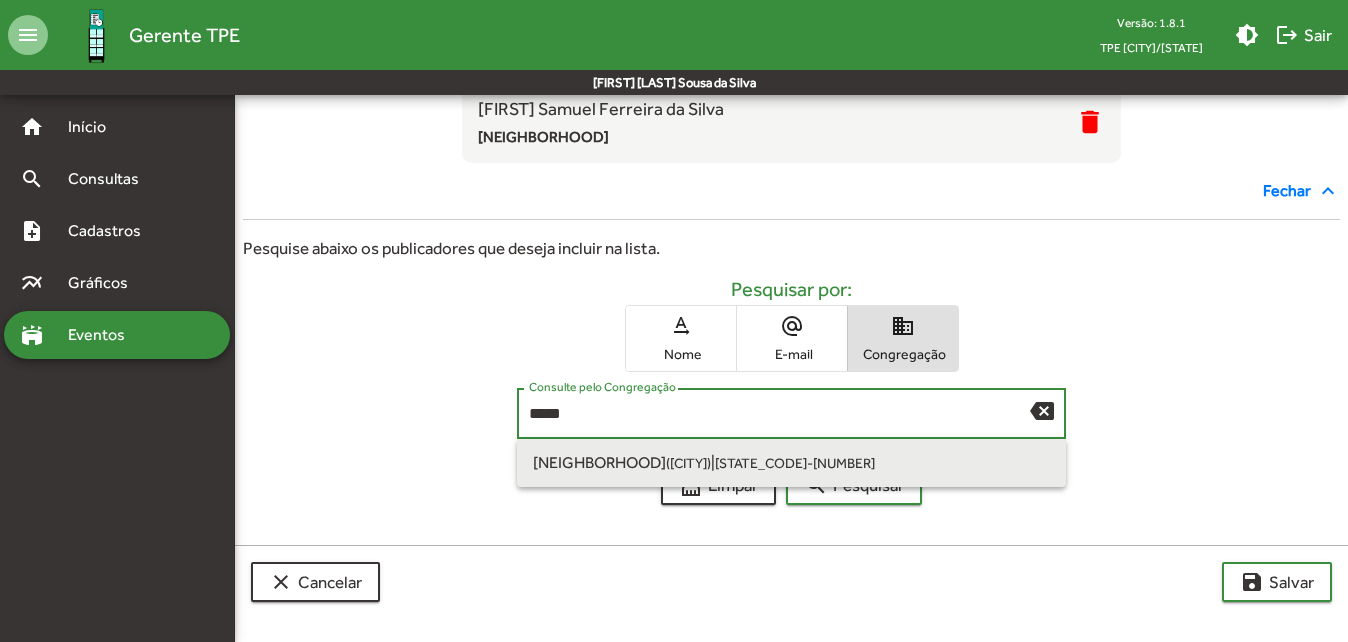 click on "[NEIGHBORHOOD] ([CITY]) | PB-006" at bounding box center [791, 463] 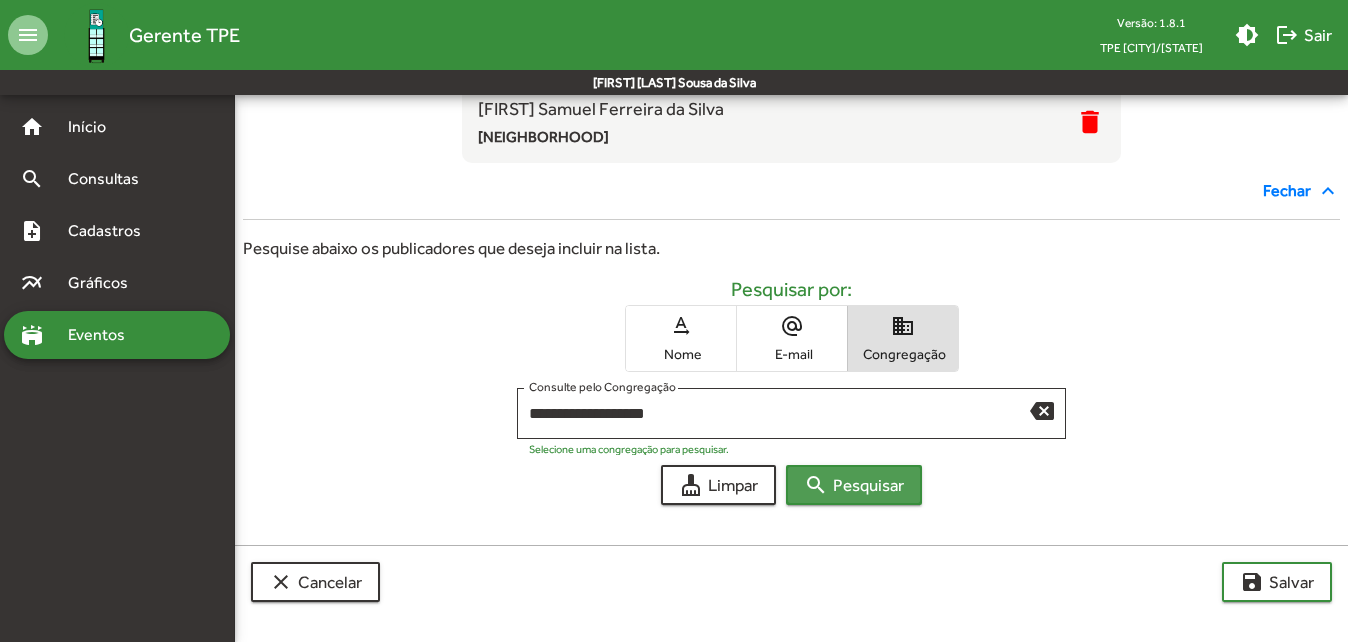 click on "search  Pesquisar" at bounding box center (854, 485) 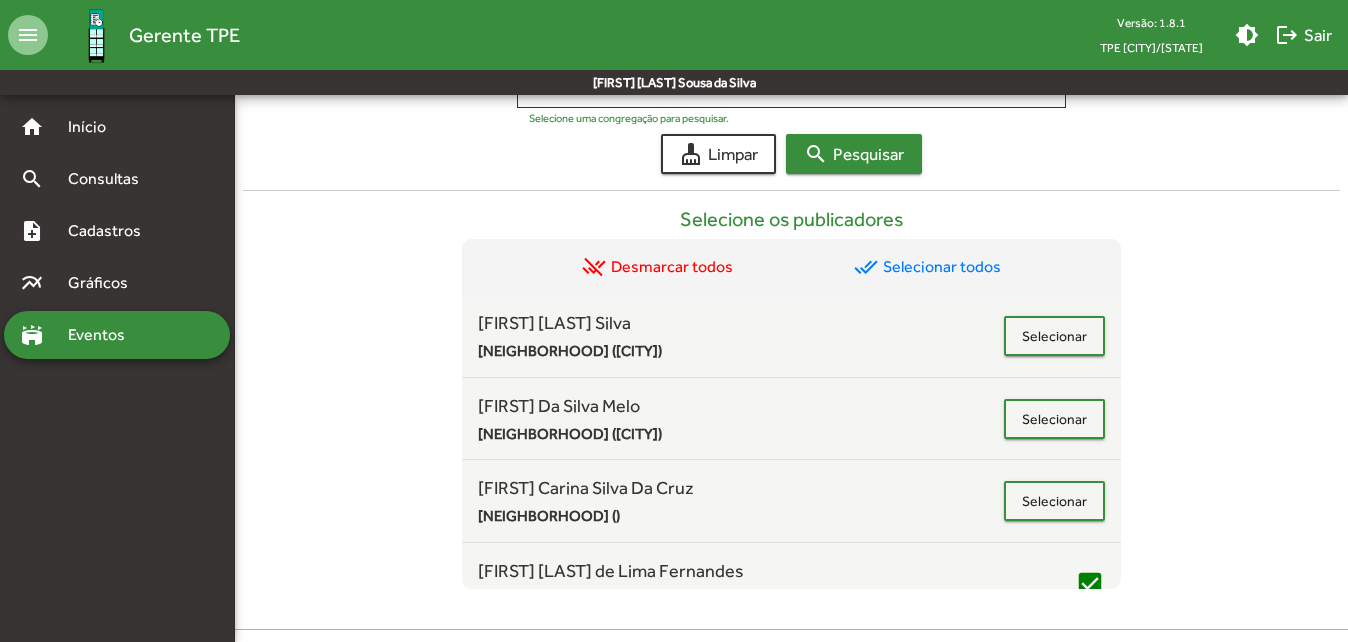 scroll, scrollTop: 905, scrollLeft: 0, axis: vertical 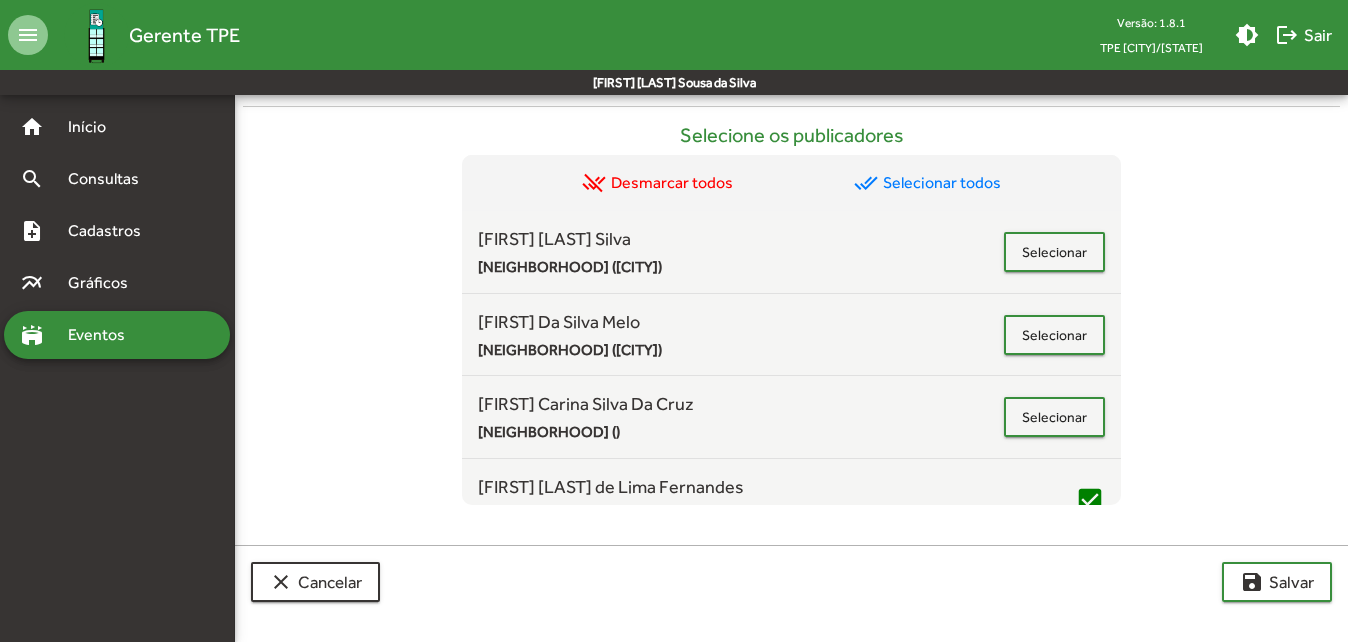 click on "Selecionar todos [FIRST] [LAST] Bessa ([CITY]) Selecionar [FIRST] Da Silva Melo Bessa ([CITY]) Selecionar [FIRST] [LAST] Da Cruz Bessa () Selecionar [FIRST] [LAST] de Lima Fernandes Bessa () check_box [FIRST] [LAST] Barros Florêncio Canônico Bessa ([CITY]) check_box [FIRST] [LAST] Rozendo da Silva Bessa ([CITY]) Selecionar [FIRST] [LAST] Fernandes Bessa ([CITY]) check_box [FIRST] Souza Silva Bessa () Selecionar [FIRST] Luzia Alves De Oliveira Bessa () Selecionar [FIRST] Costa de Souza Bessa ([CITY]) Selecionar [FIRST] Oliveira Maranhao Bessa () Selecionar [FIRST] P. Fonseca Almeida Bessa ([CITY]) Selecionar [FIRST] De Lourdes Bezerra Pereira Bessa () Selecionar [FIRST] Helena Da Silva Bessa () Selecionar [FIRST] A Dos Reis Pina Mendes Bessa () Selecionar [FIRST] Laira Macena Do Nascmento Bessa () Selecionar [FIRST] Ilma Bezerra Pereira Bessa () Selecionar" at bounding box center [791, 297] 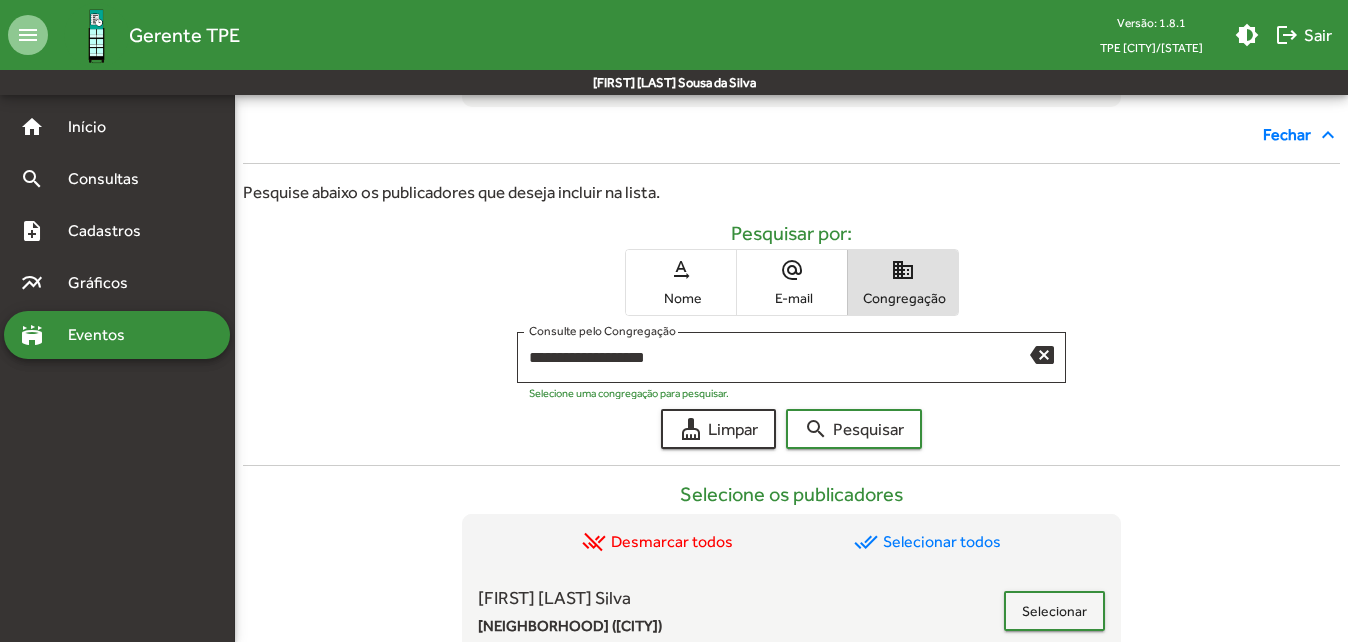 scroll, scrollTop: 585, scrollLeft: 0, axis: vertical 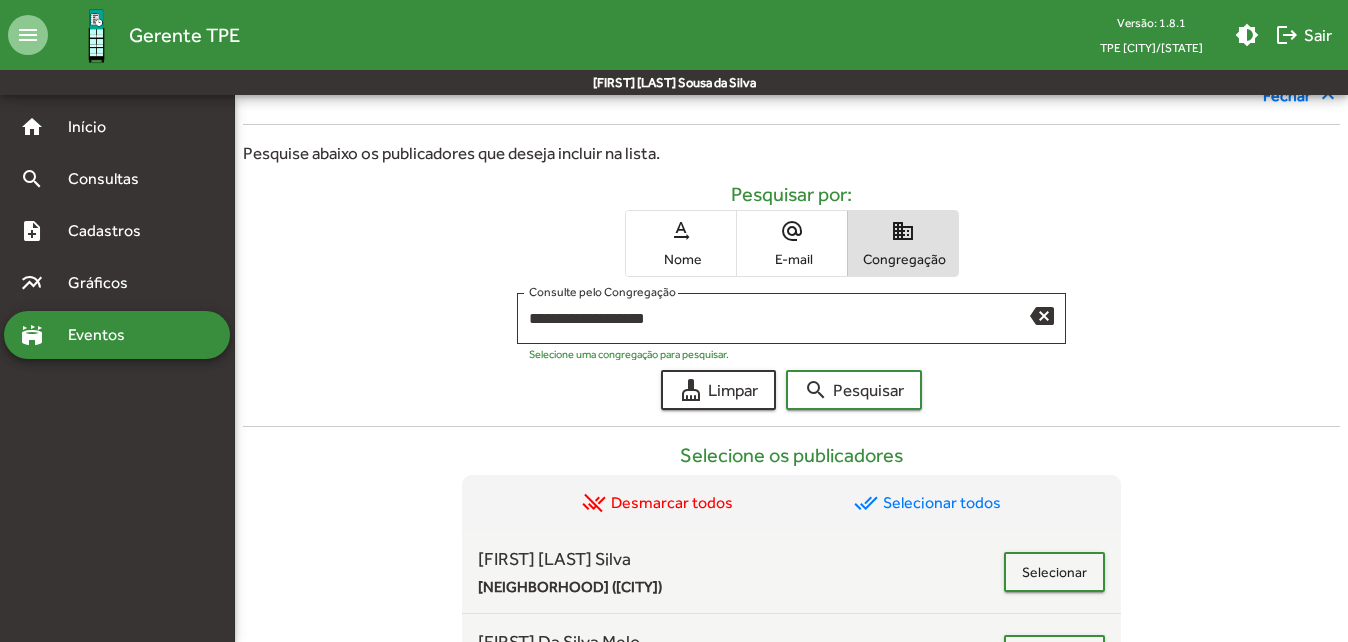 click on "alternate_email E-mail" at bounding box center (792, 243) 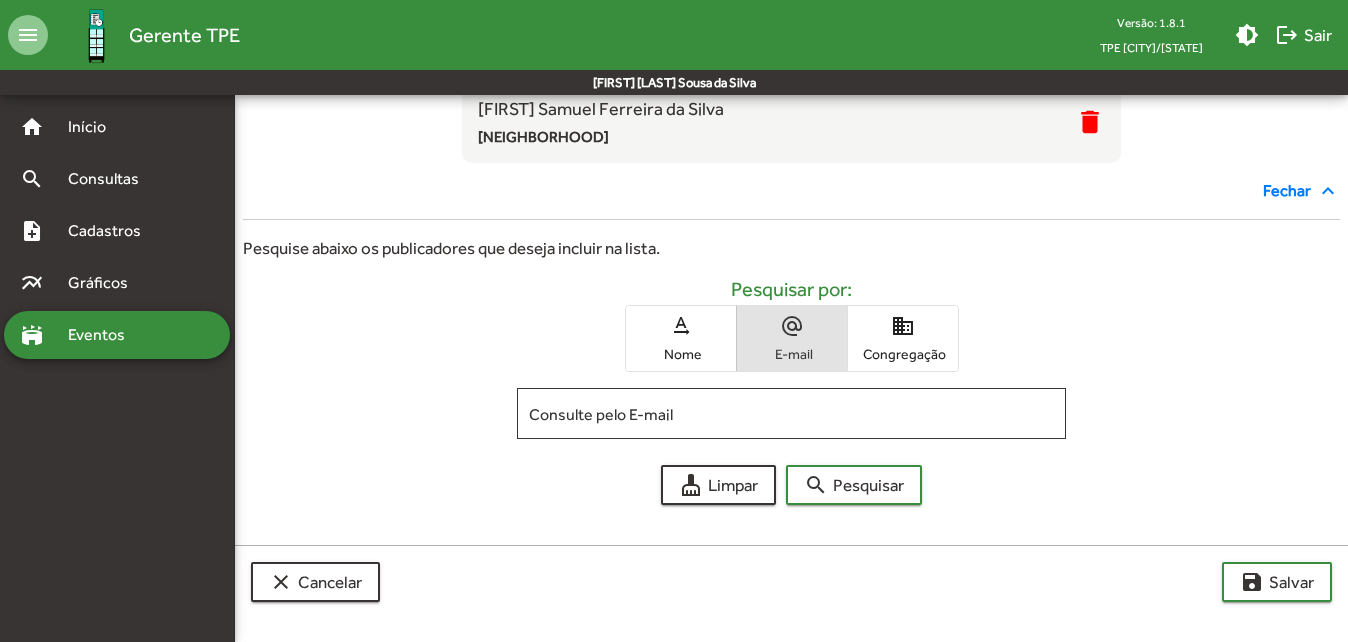 click on "Pesquise abaixo os publicadores que deseja incluir na lista. Pesquisar por: text_rotation_none Nome alternate_email E-mail domain Congregação Consulte pelo E-mail cleaning_services Limpar search Pesquisar" at bounding box center (791, 362) 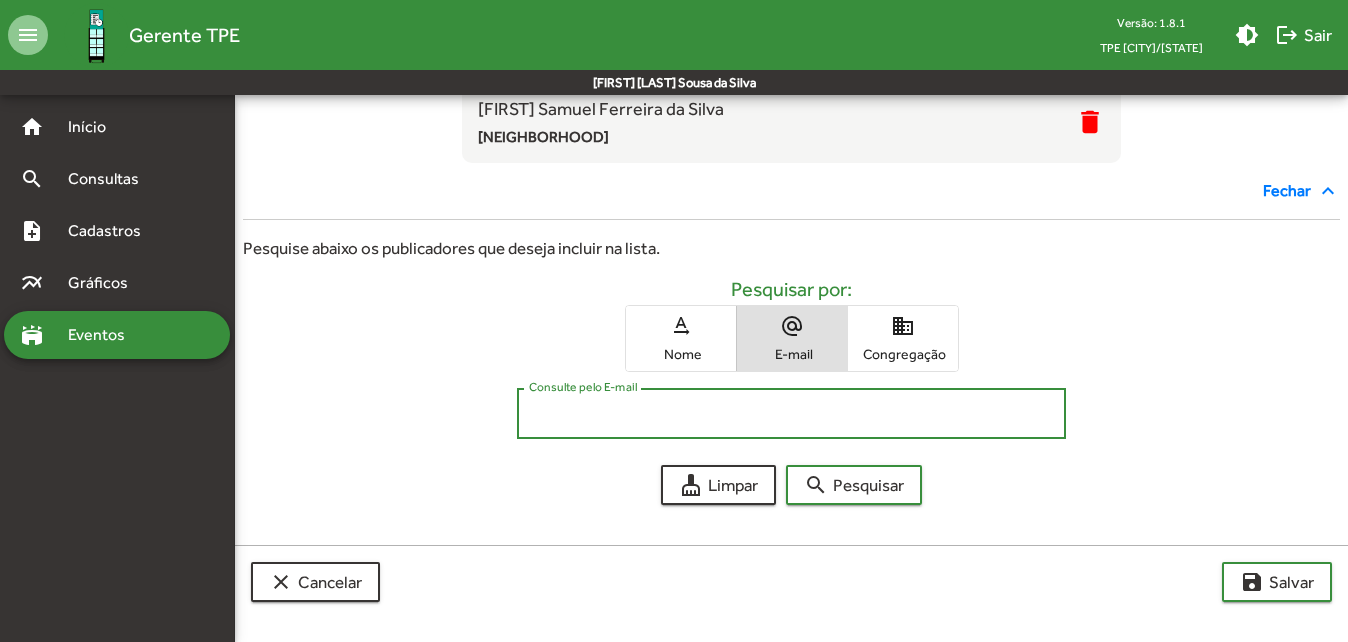 click on "Consulte pelo E-mail" at bounding box center (791, 414) 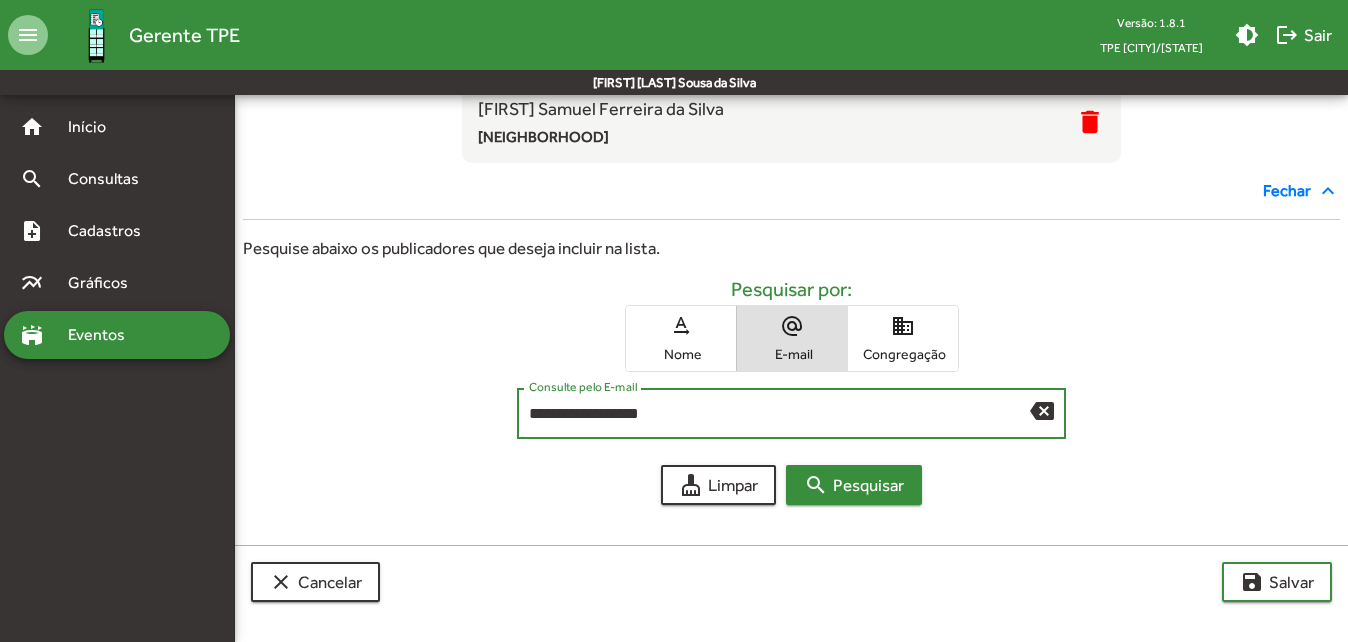 type on "**********" 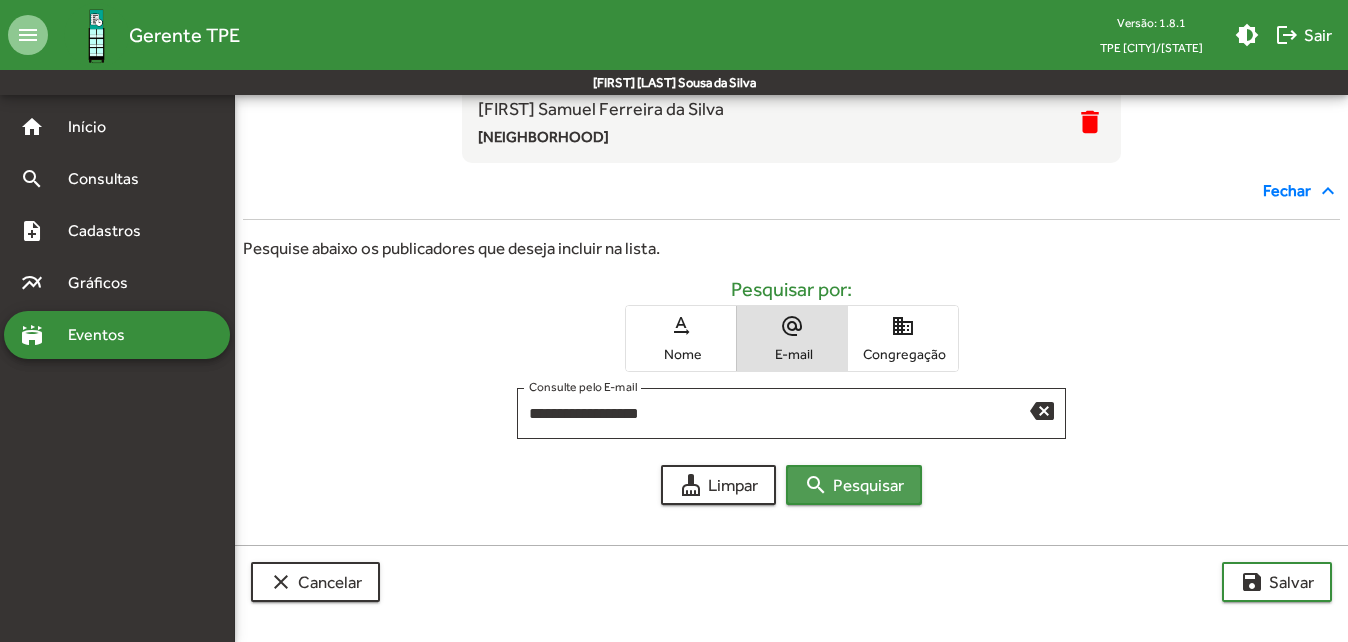 click on "search  Pesquisar" at bounding box center (854, 485) 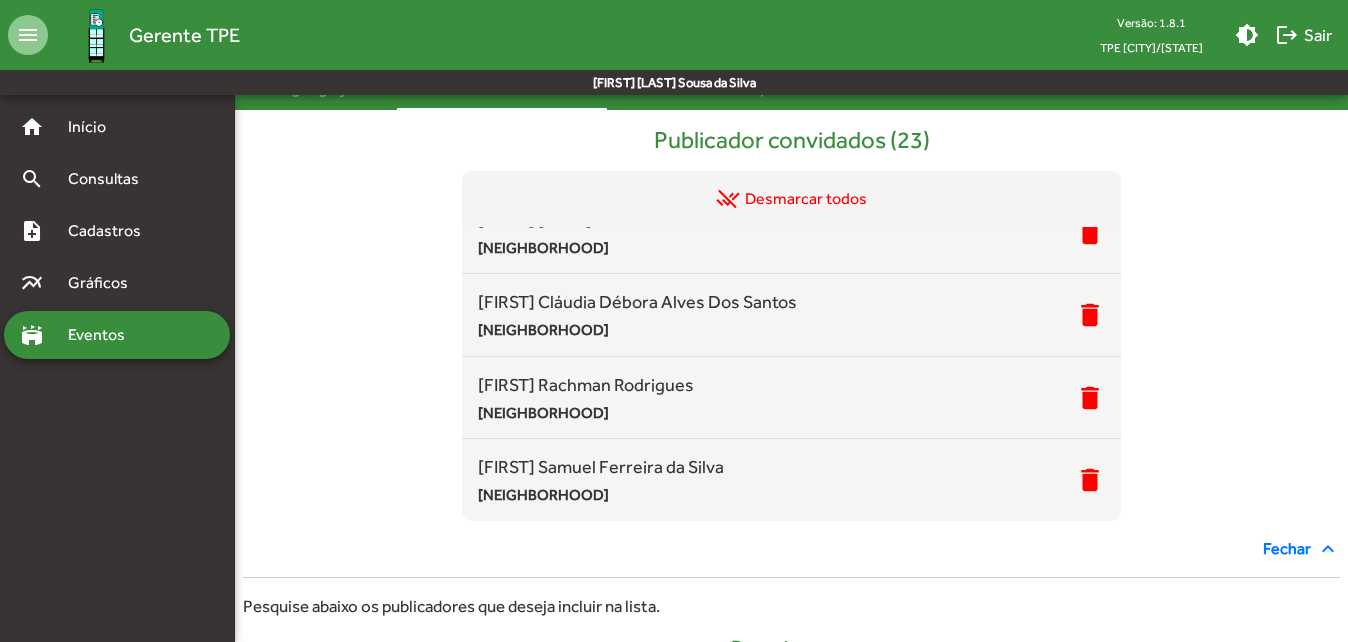 scroll, scrollTop: 0, scrollLeft: 0, axis: both 